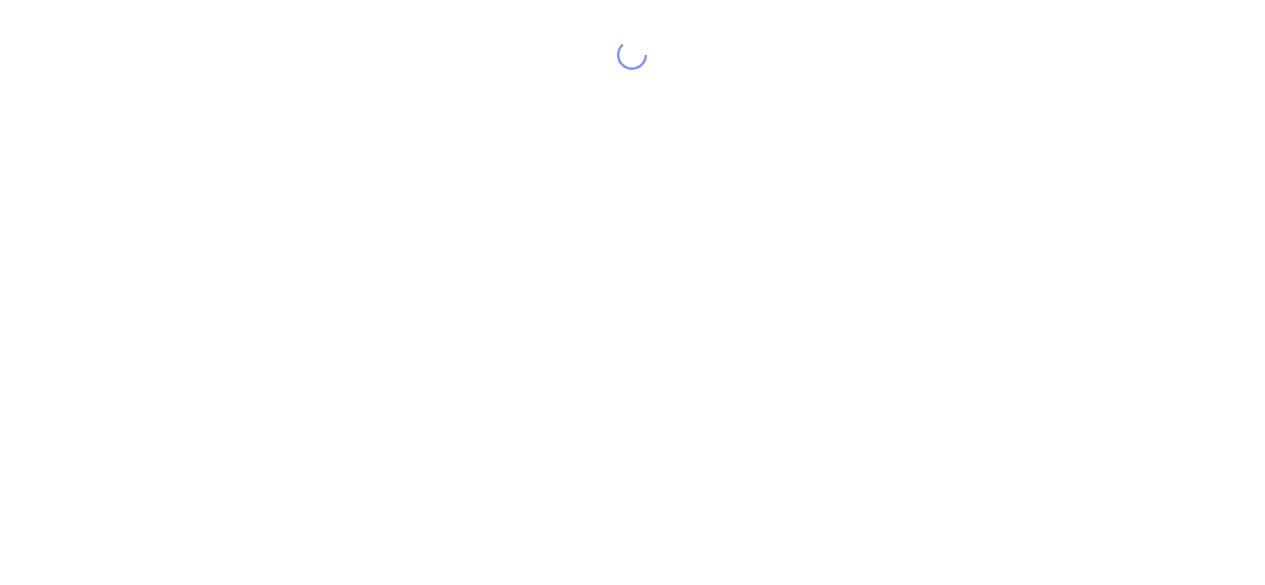 scroll, scrollTop: 0, scrollLeft: 0, axis: both 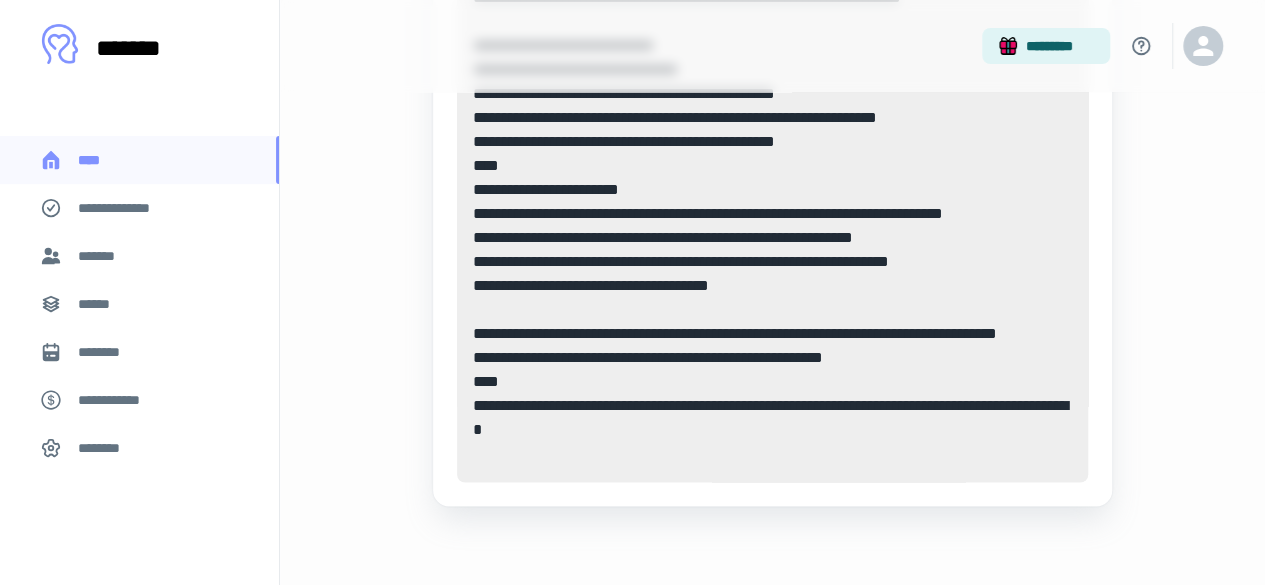 click on "*******" at bounding box center [139, 256] 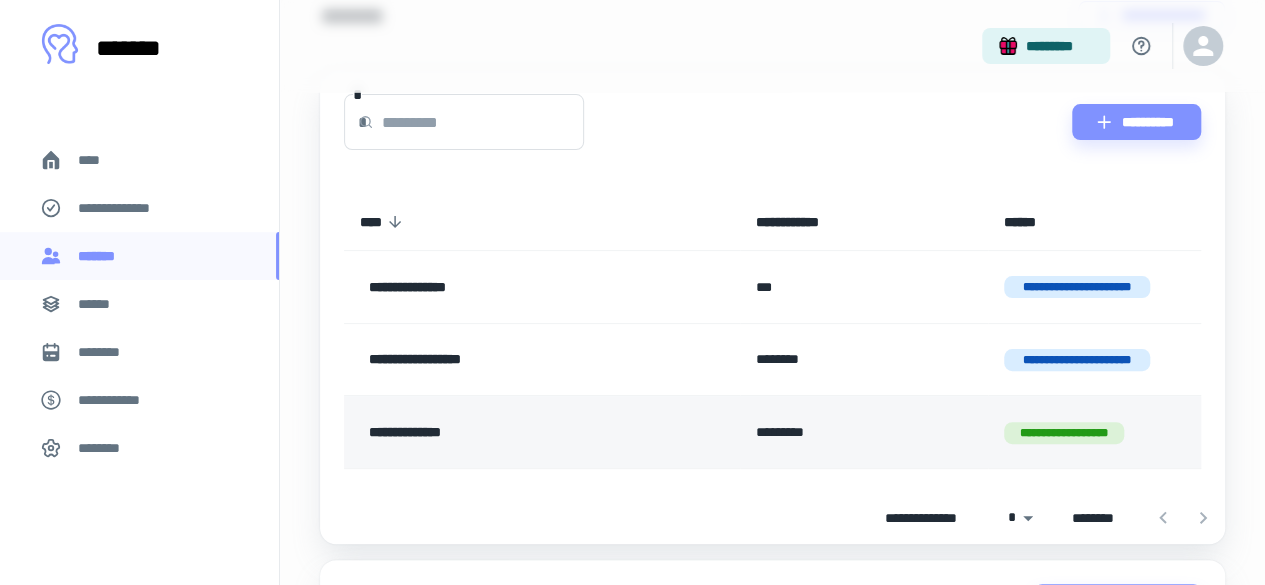 scroll, scrollTop: 200, scrollLeft: 0, axis: vertical 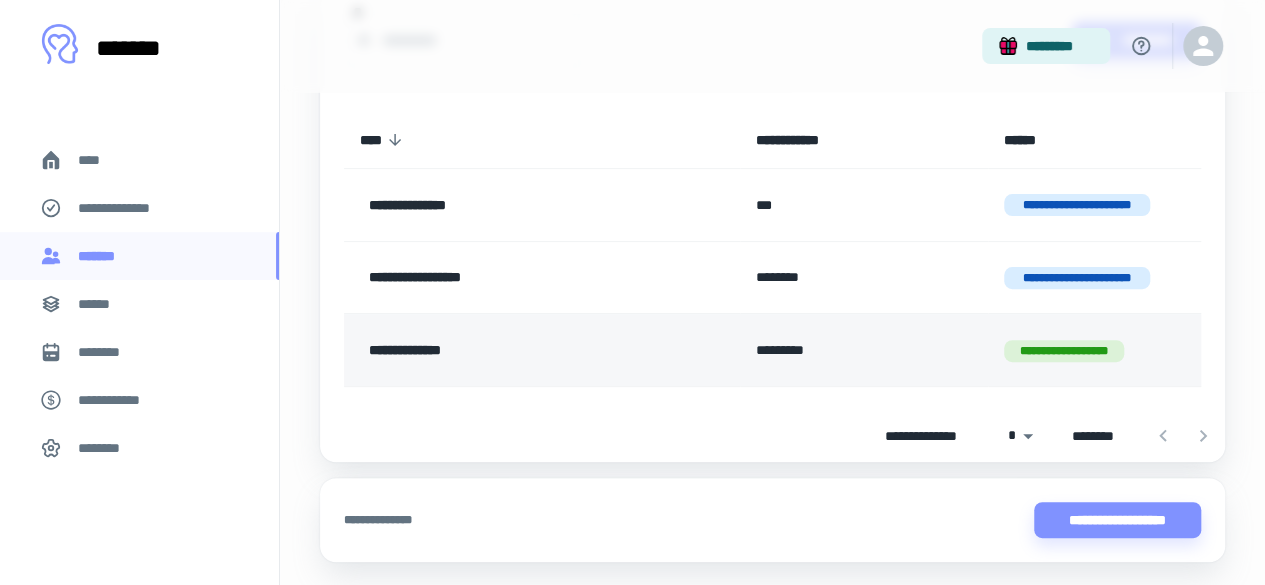 click on "*********" at bounding box center (864, 350) 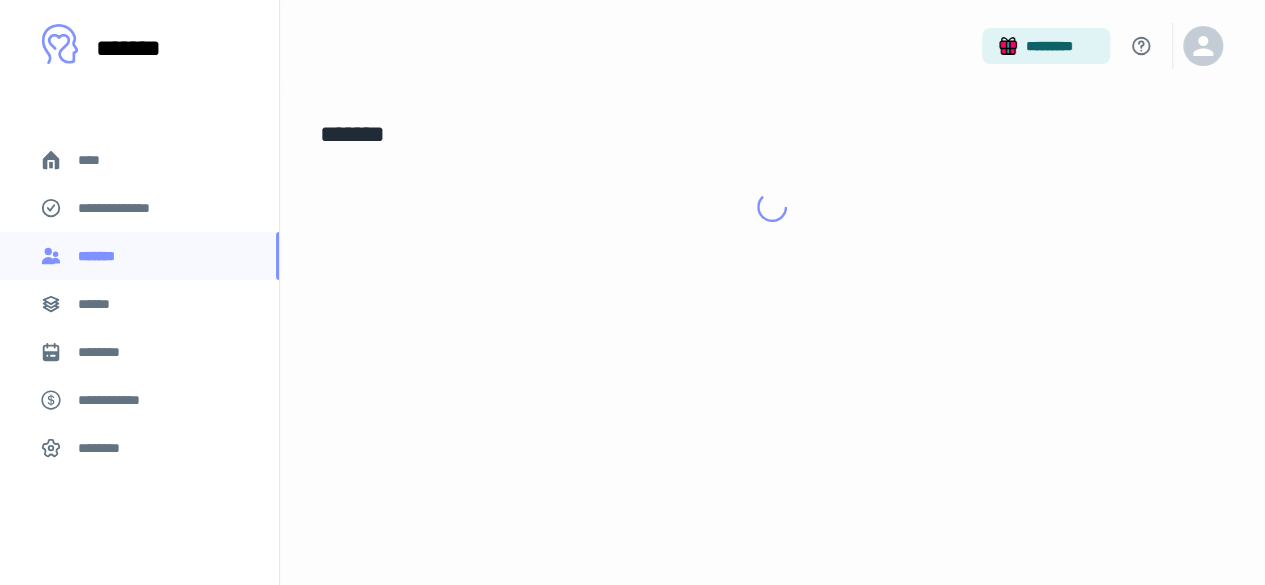scroll, scrollTop: 0, scrollLeft: 0, axis: both 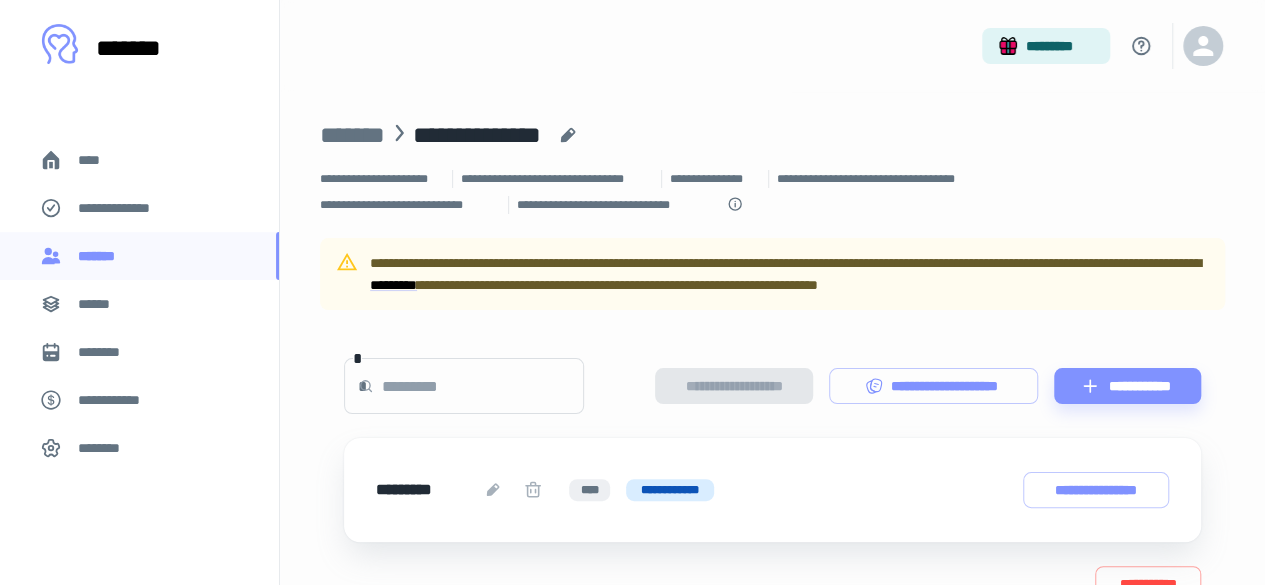 click on "**********" at bounding box center [670, 490] 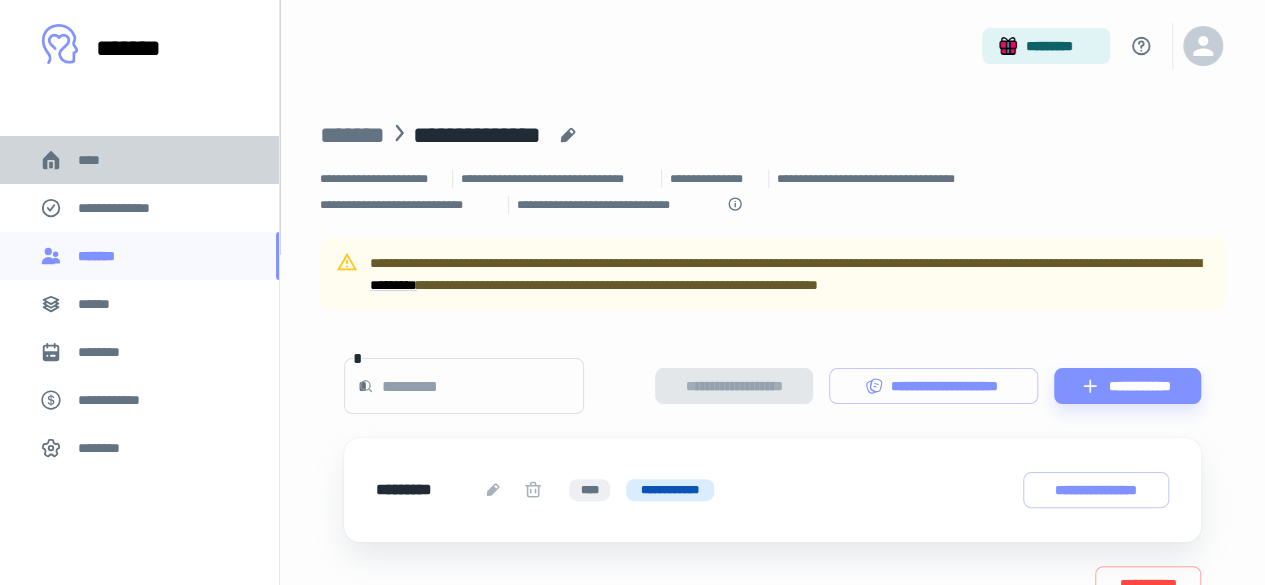 click on "****" at bounding box center (97, 160) 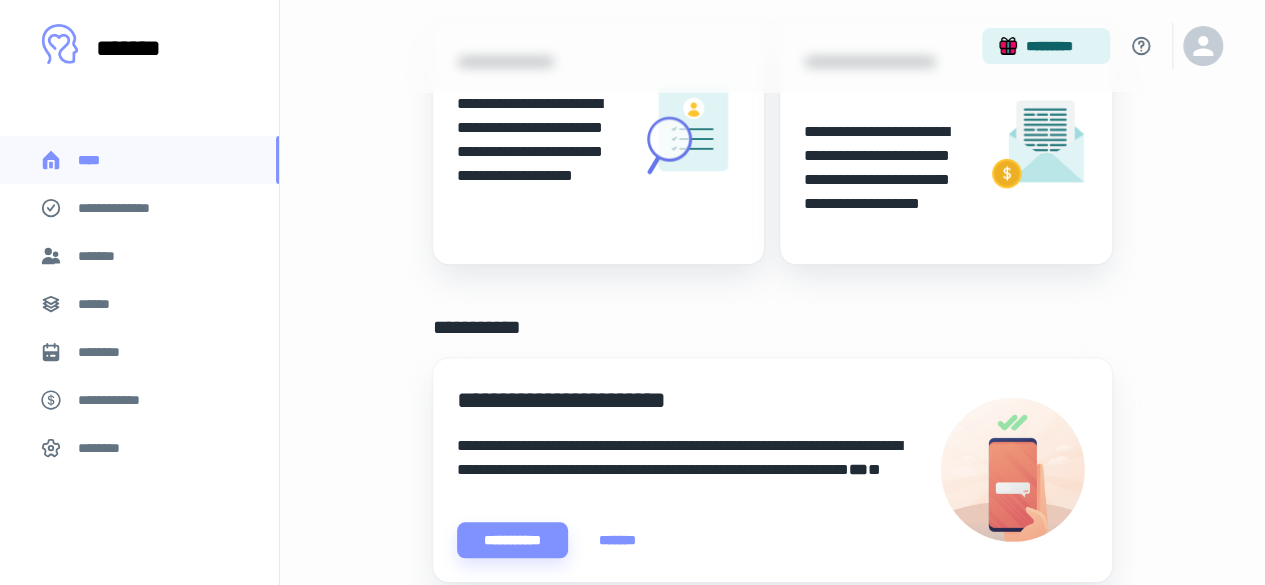 scroll, scrollTop: 600, scrollLeft: 0, axis: vertical 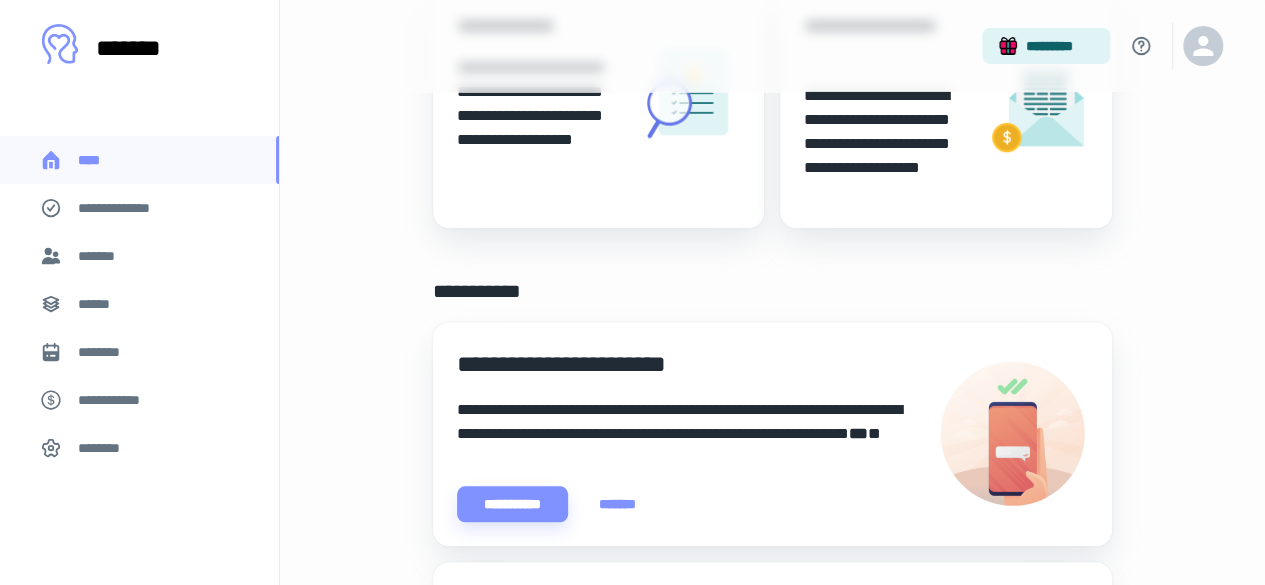 click on "*******" at bounding box center [139, 256] 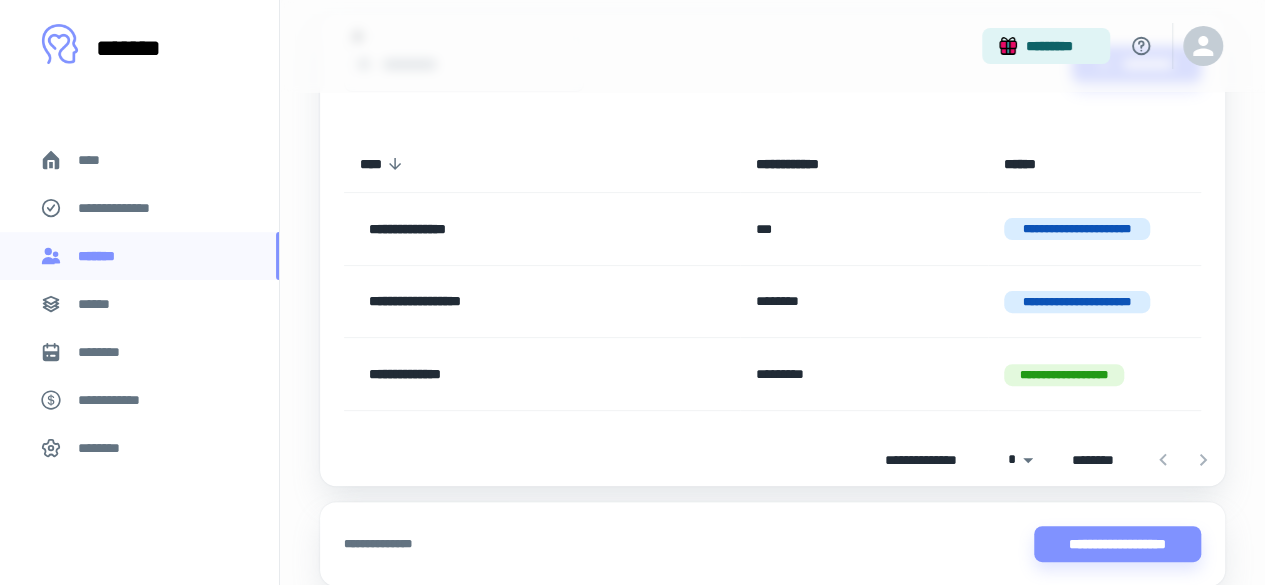 scroll, scrollTop: 256, scrollLeft: 0, axis: vertical 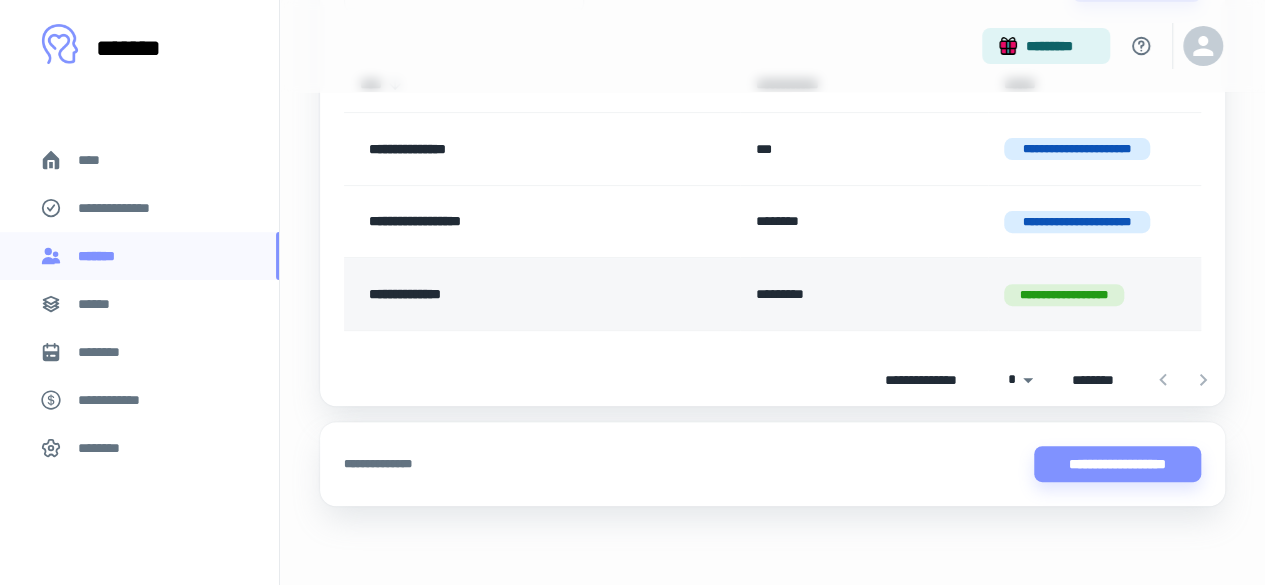 click on "*********" at bounding box center [864, 294] 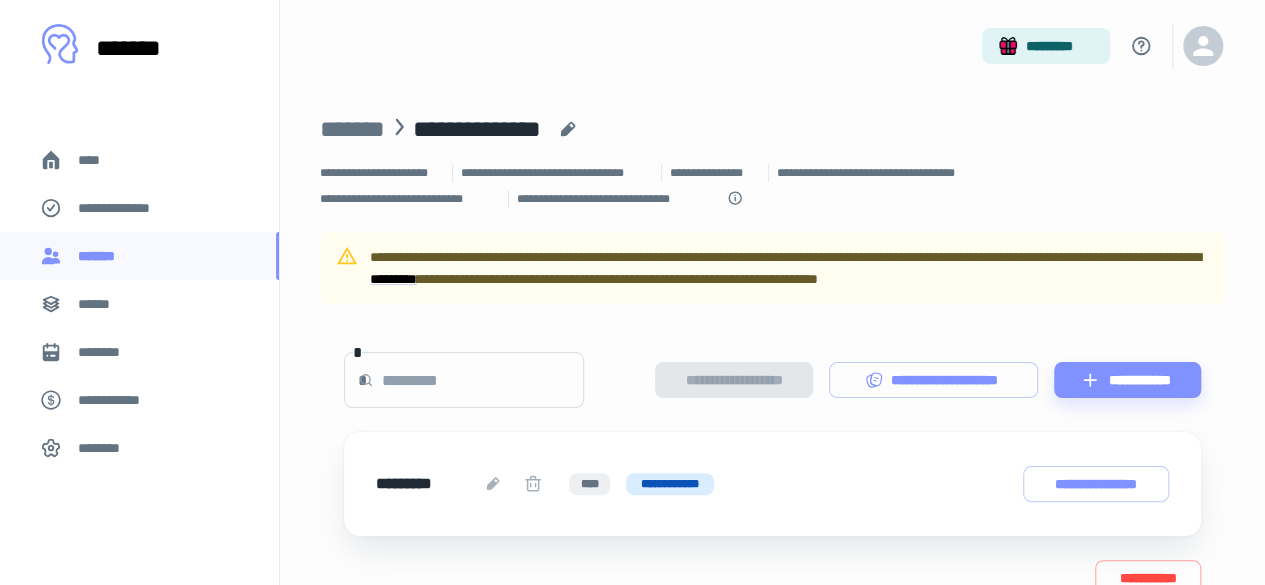 scroll, scrollTop: 96, scrollLeft: 0, axis: vertical 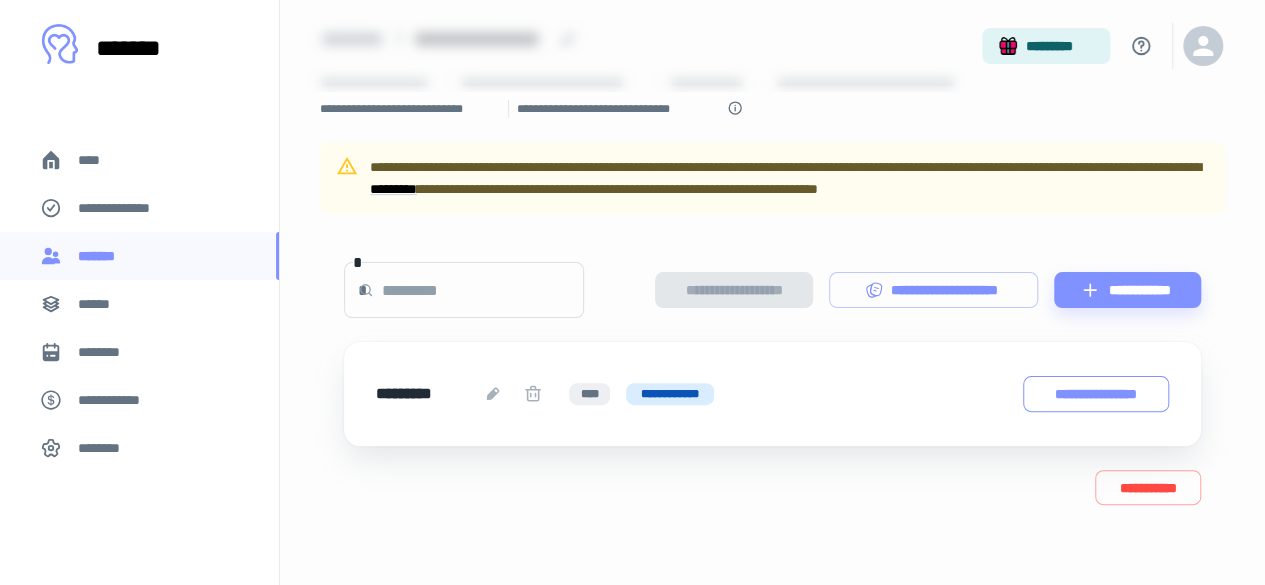 click on "**********" at bounding box center (1096, 393) 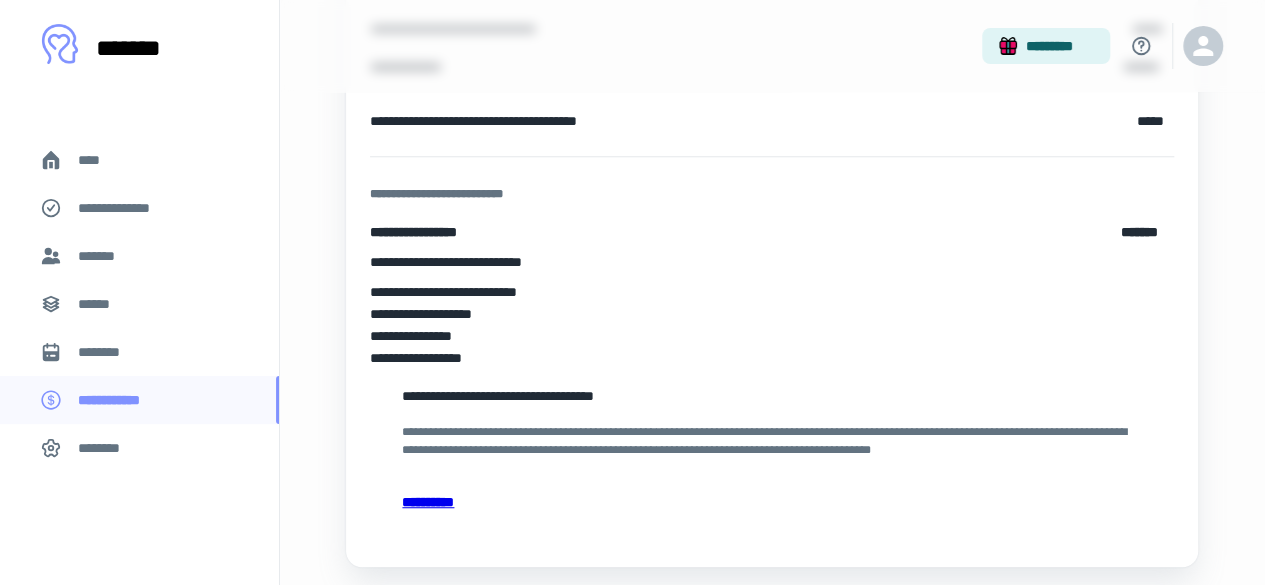 scroll, scrollTop: 486, scrollLeft: 0, axis: vertical 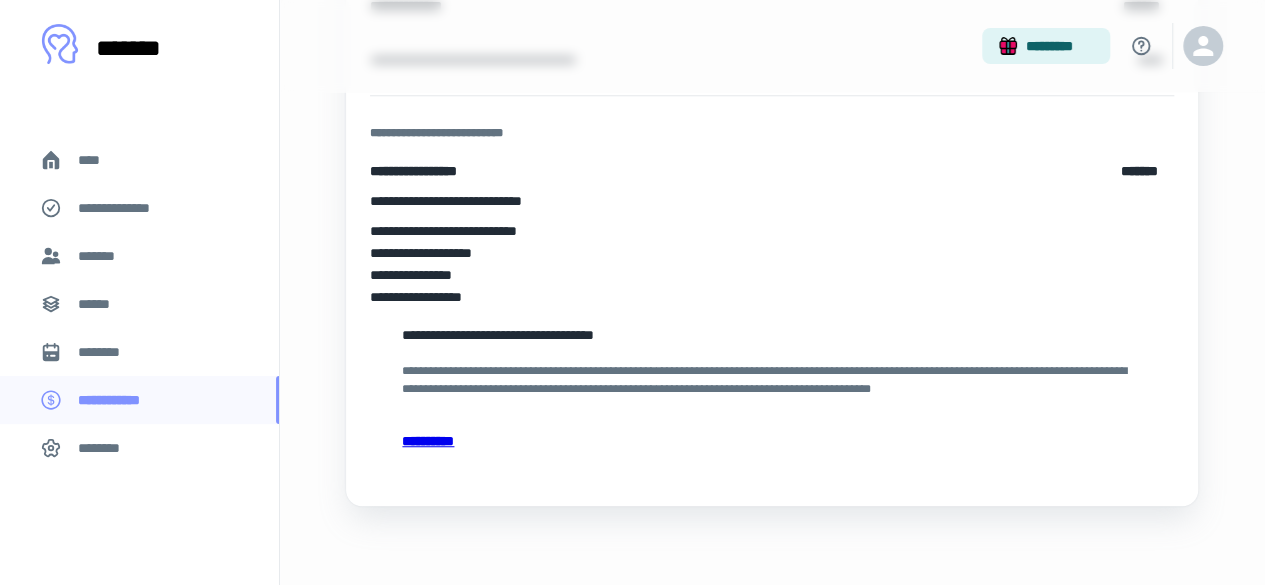 click on "**********" at bounding box center (772, 441) 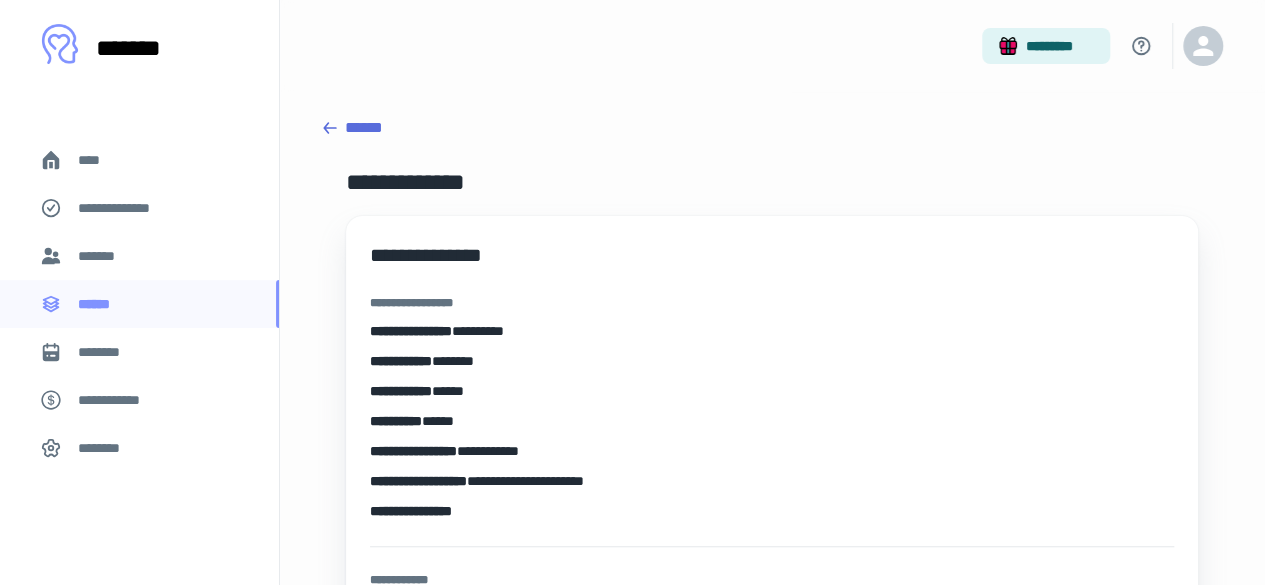 scroll, scrollTop: 200, scrollLeft: 0, axis: vertical 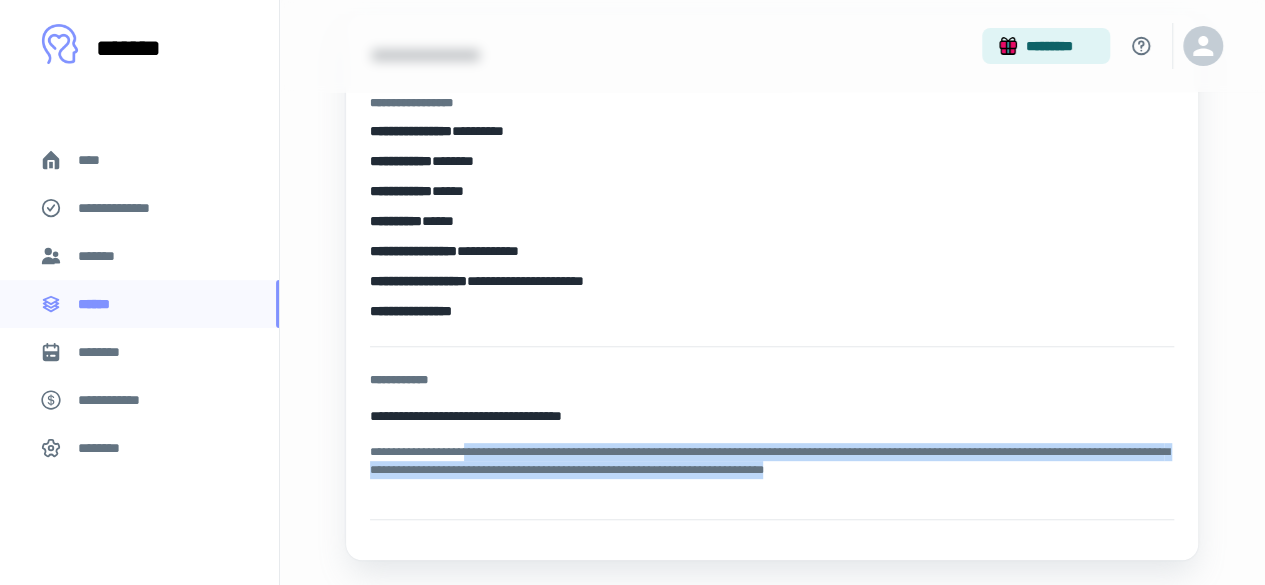 drag, startPoint x: 934, startPoint y: 473, endPoint x: 480, endPoint y: 448, distance: 454.6878 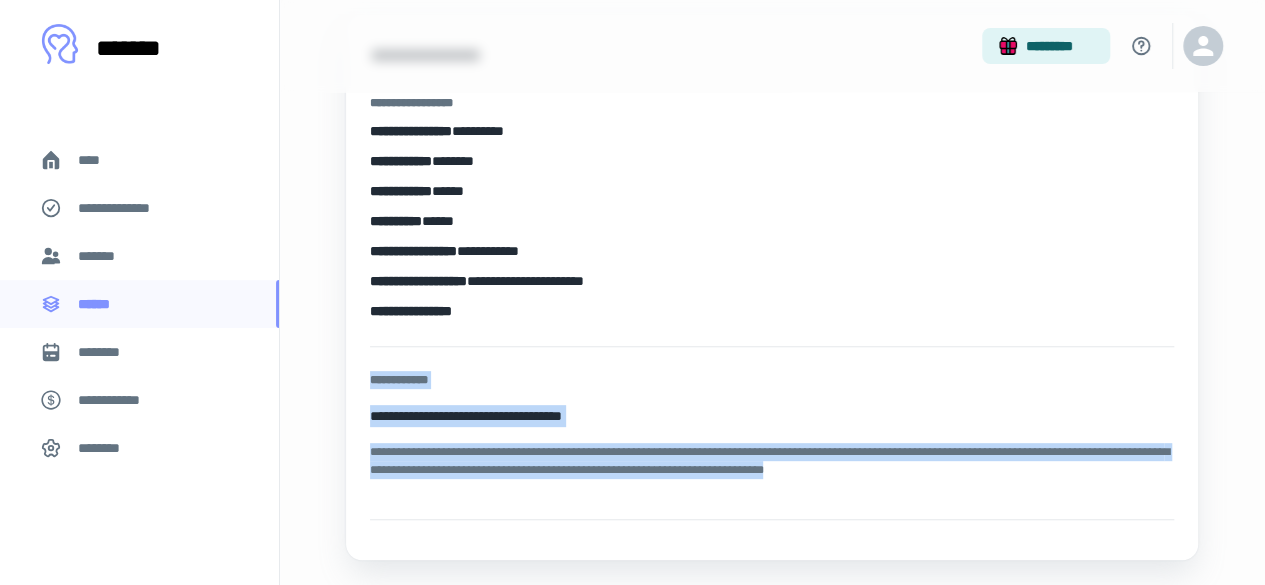 drag, startPoint x: 980, startPoint y: 479, endPoint x: 354, endPoint y: 382, distance: 633.4706 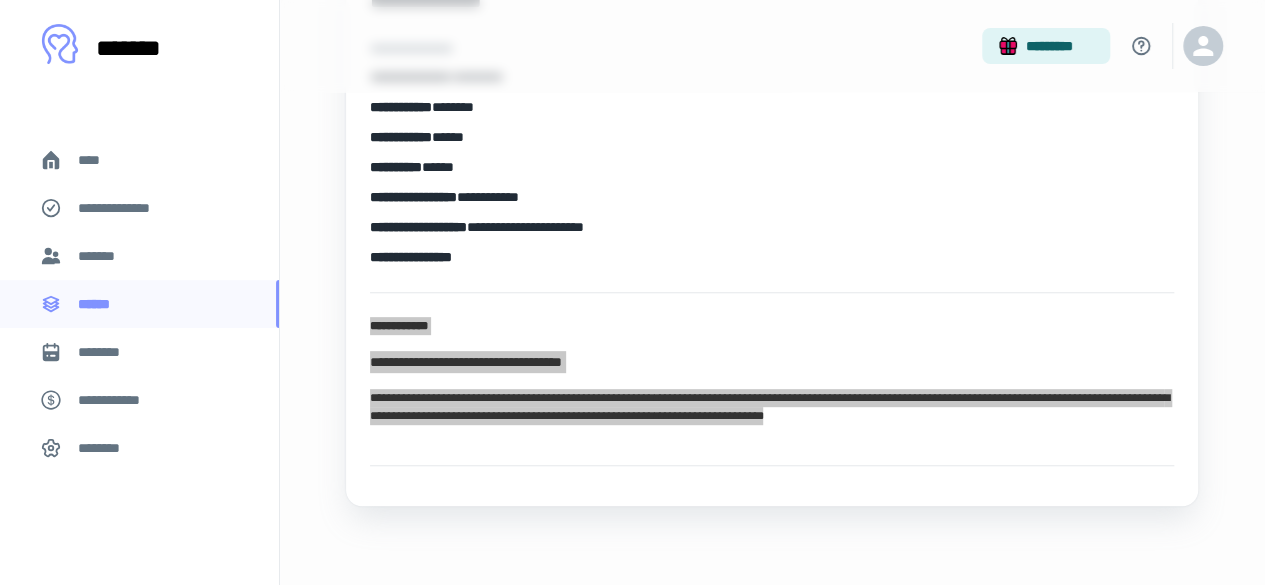 scroll, scrollTop: 0, scrollLeft: 0, axis: both 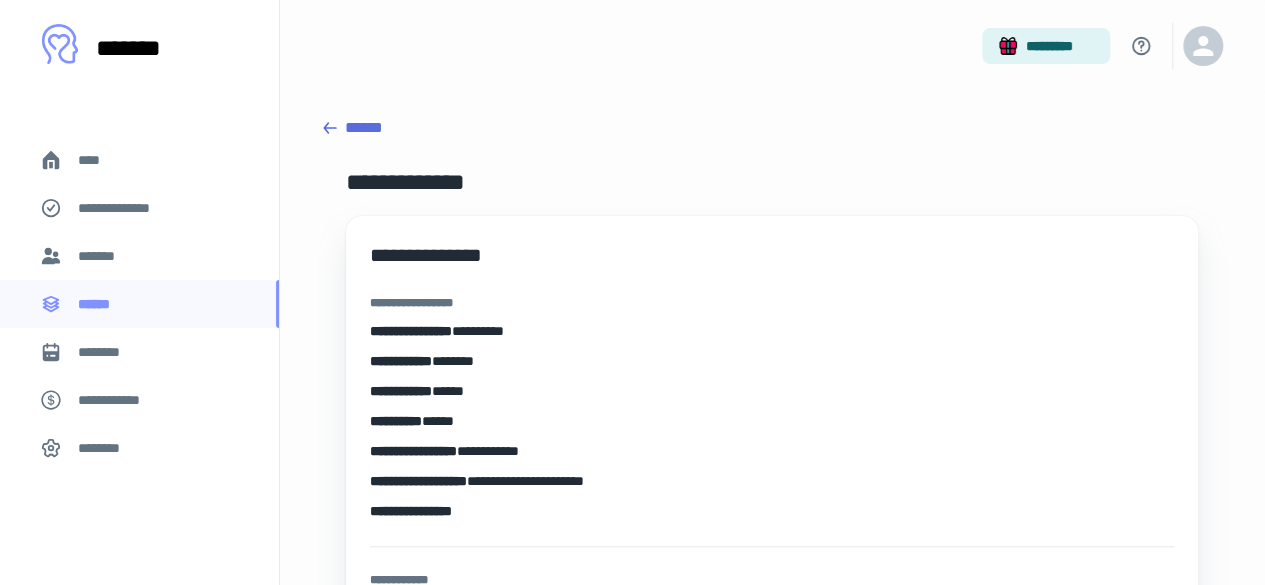 click on "**********" at bounding box center (772, 438) 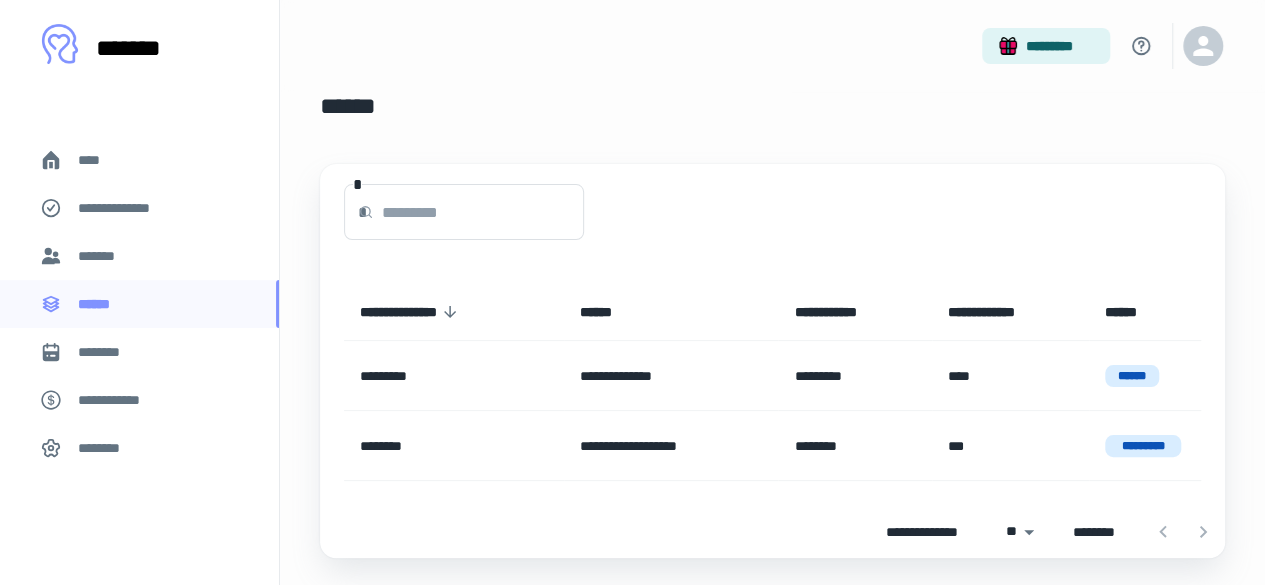 scroll, scrollTop: 0, scrollLeft: 0, axis: both 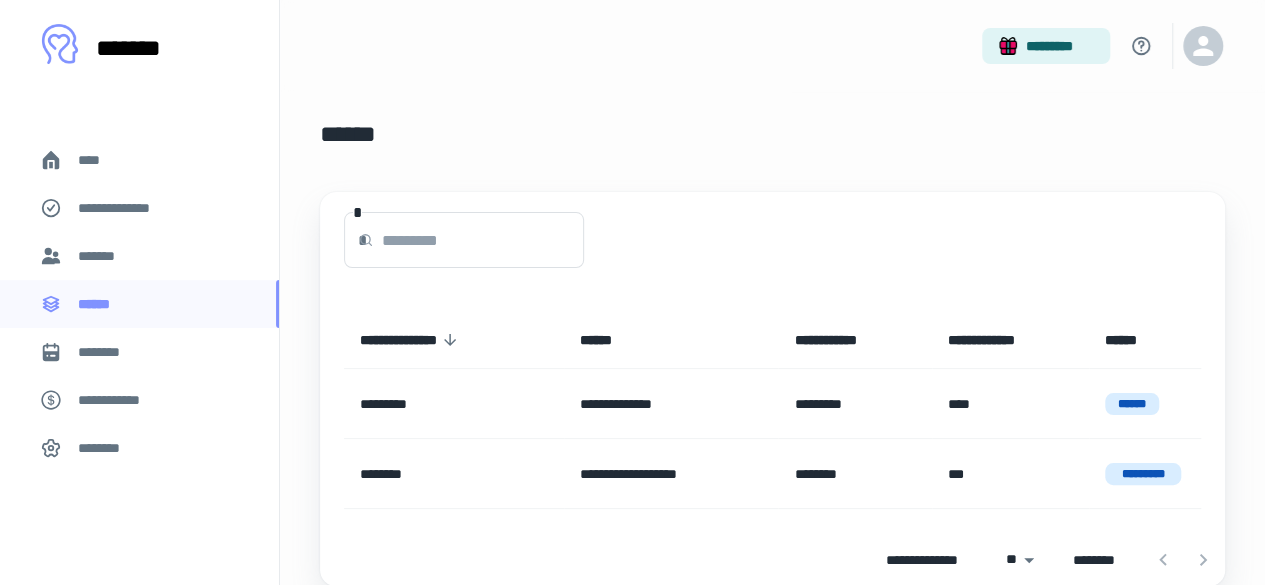 click on "****" at bounding box center [139, 160] 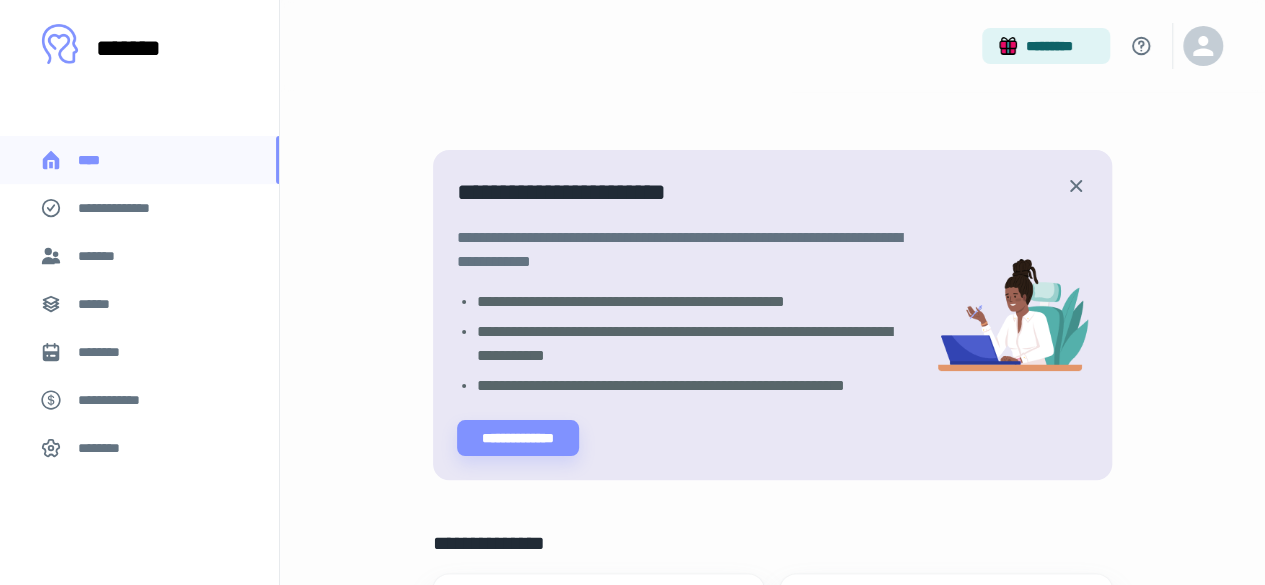 scroll, scrollTop: 0, scrollLeft: 0, axis: both 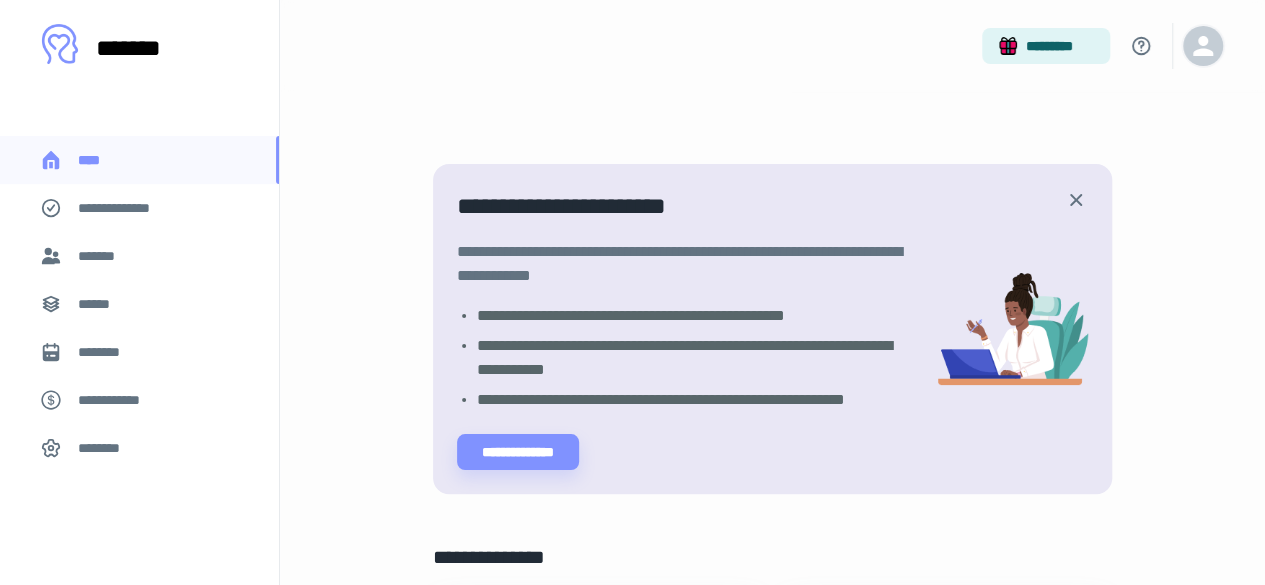 click 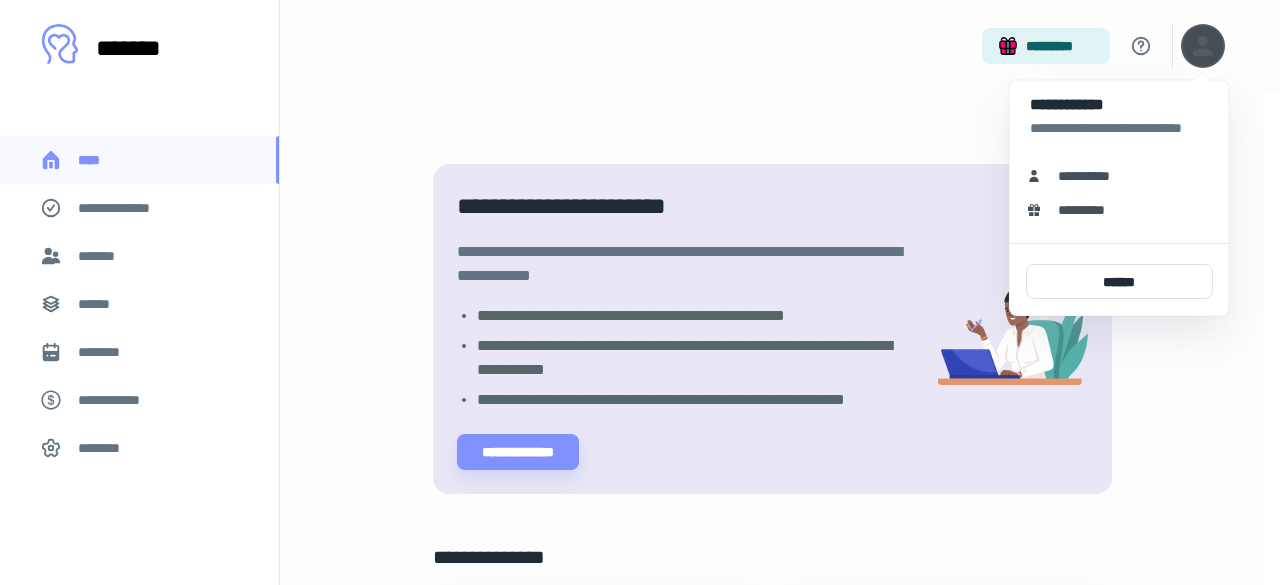 click at bounding box center [640, 292] 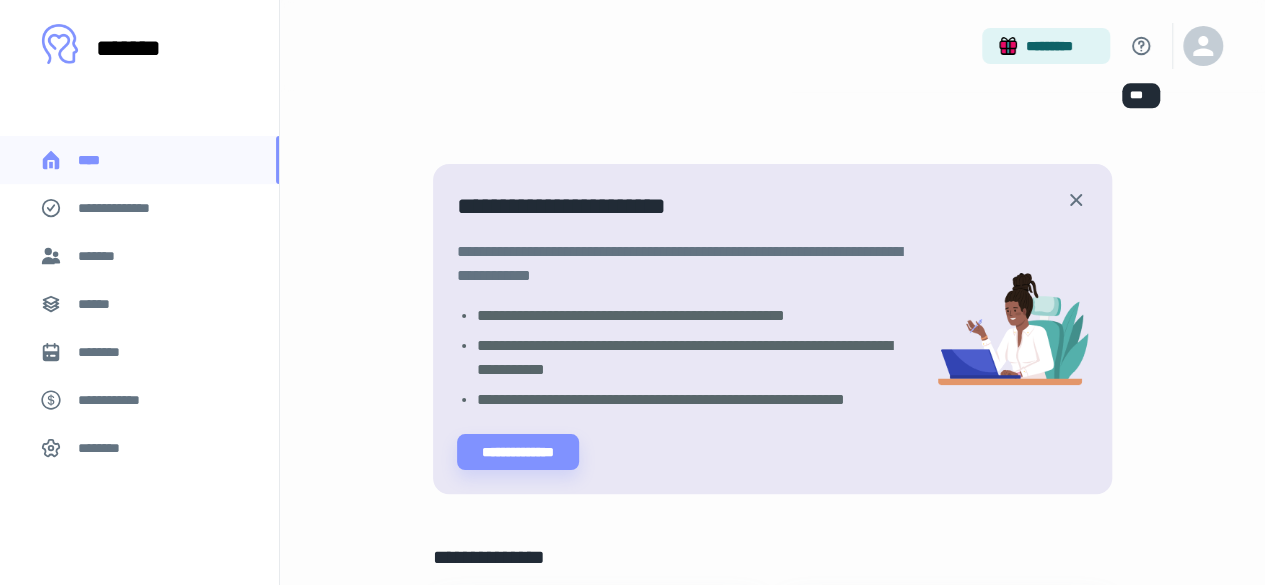 click at bounding box center [1141, 46] 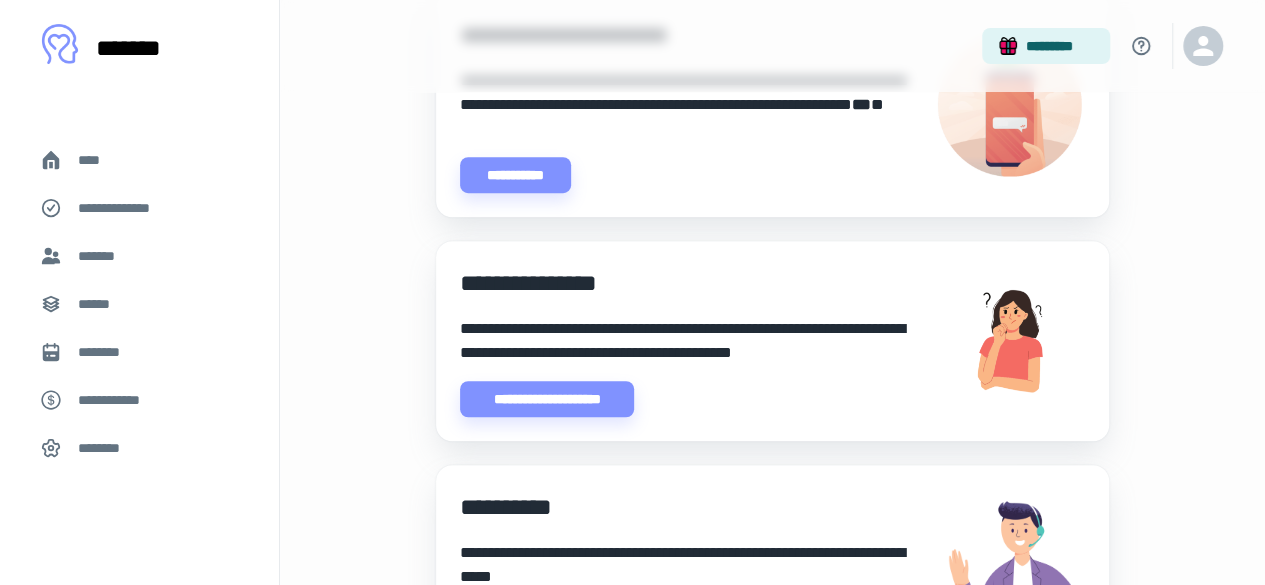 scroll, scrollTop: 728, scrollLeft: 0, axis: vertical 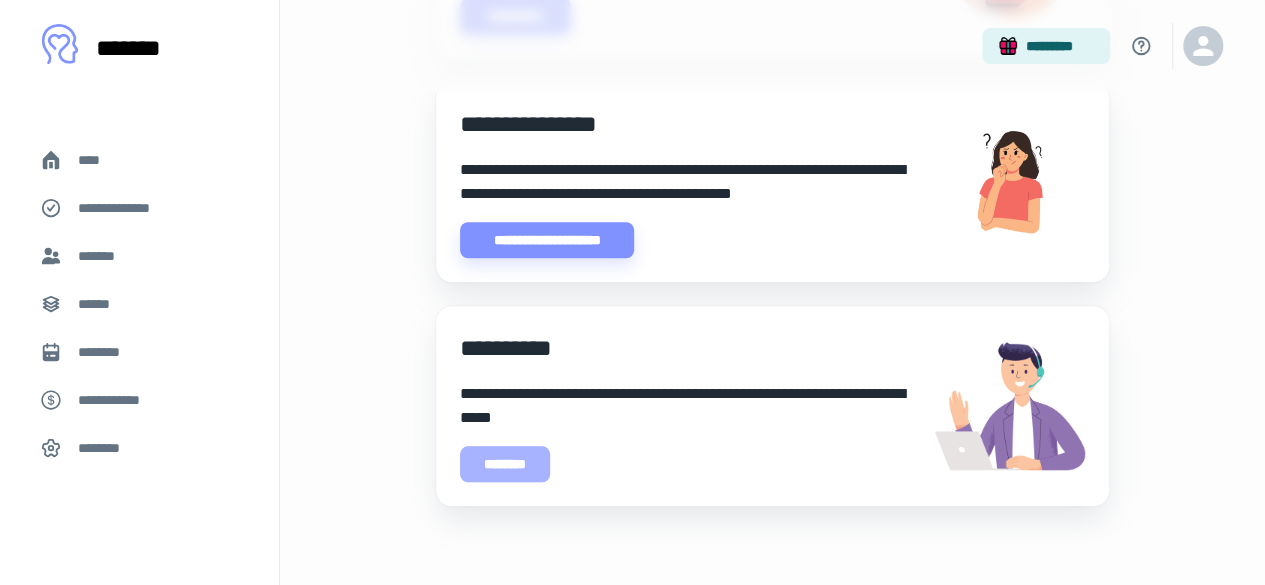 click on "********" at bounding box center [505, 464] 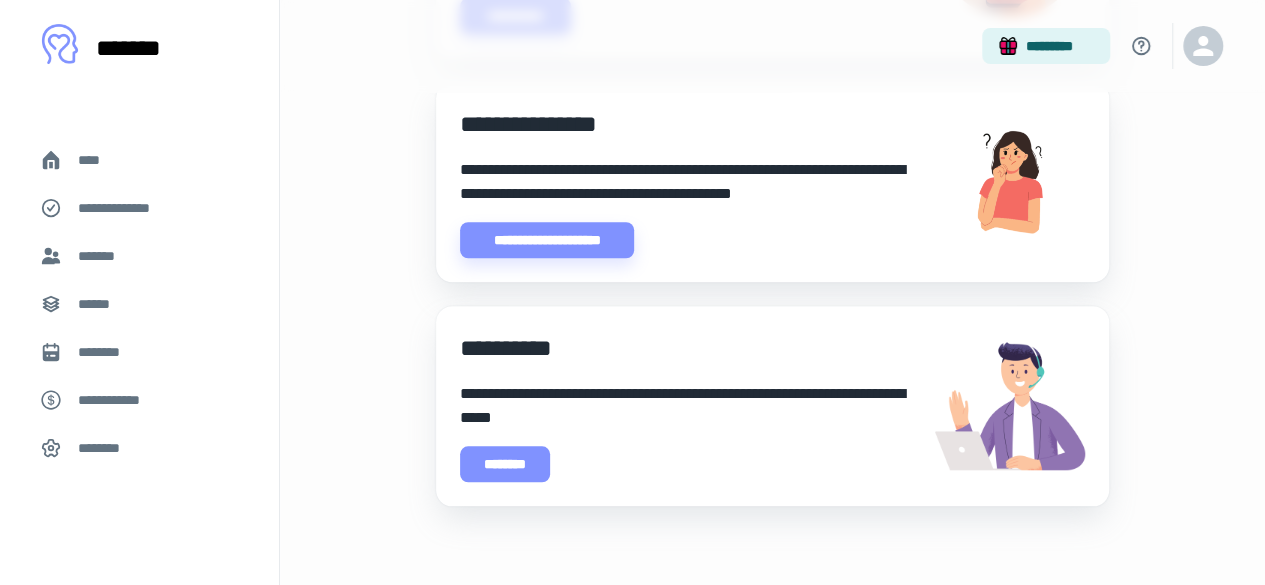click on "********" at bounding box center [505, 464] 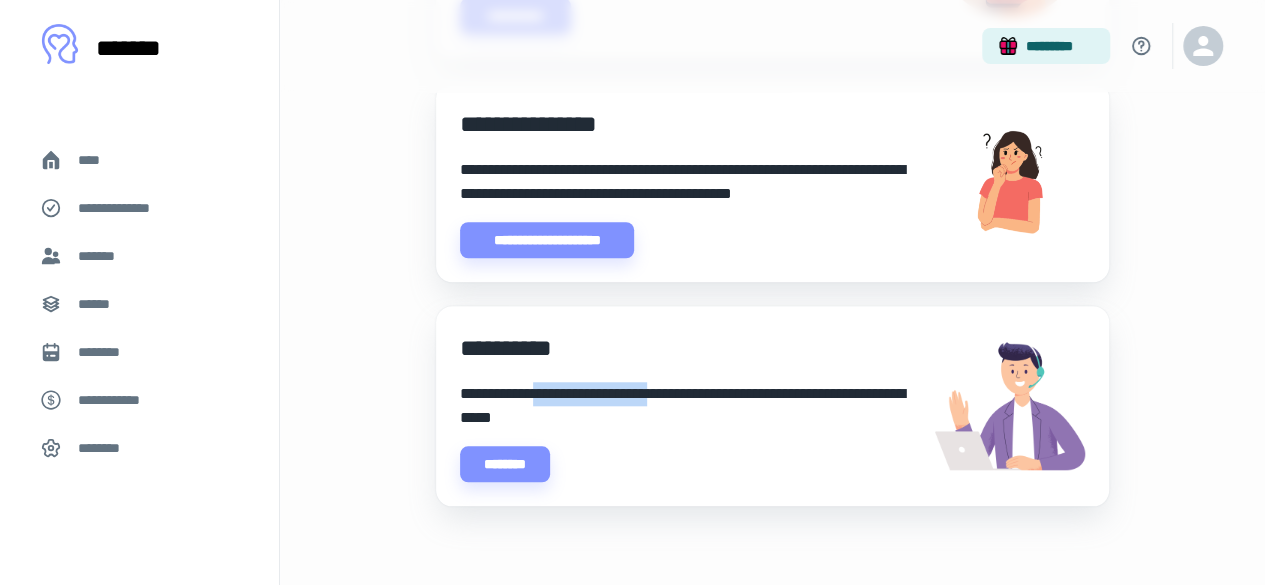 drag, startPoint x: 715, startPoint y: 399, endPoint x: 544, endPoint y: 401, distance: 171.01169 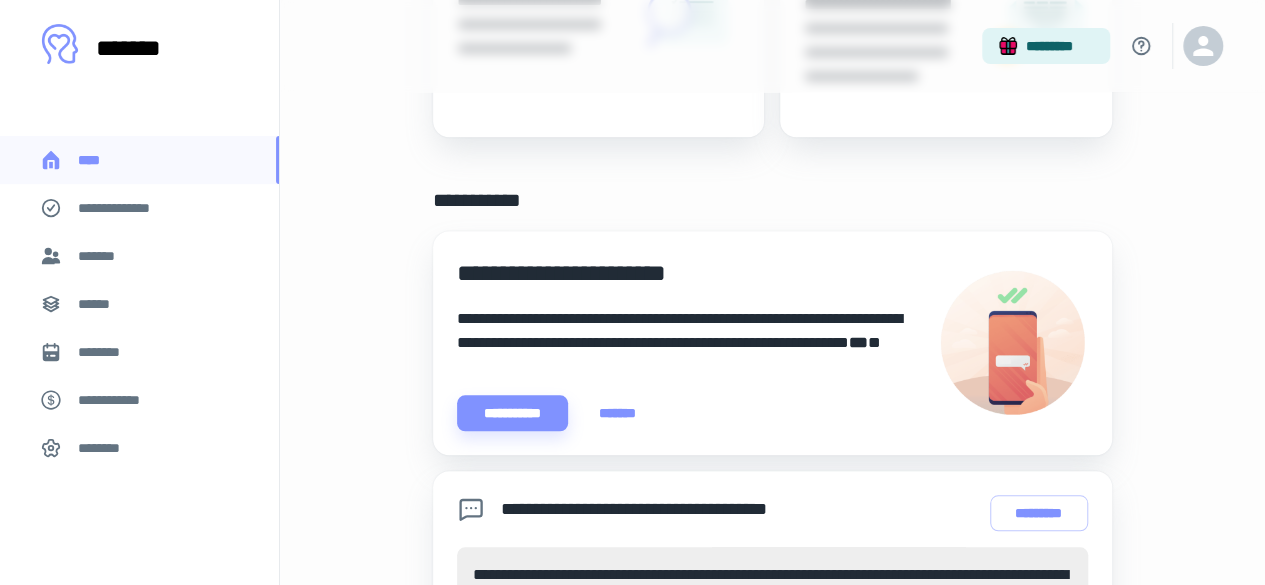 scroll, scrollTop: 700, scrollLeft: 0, axis: vertical 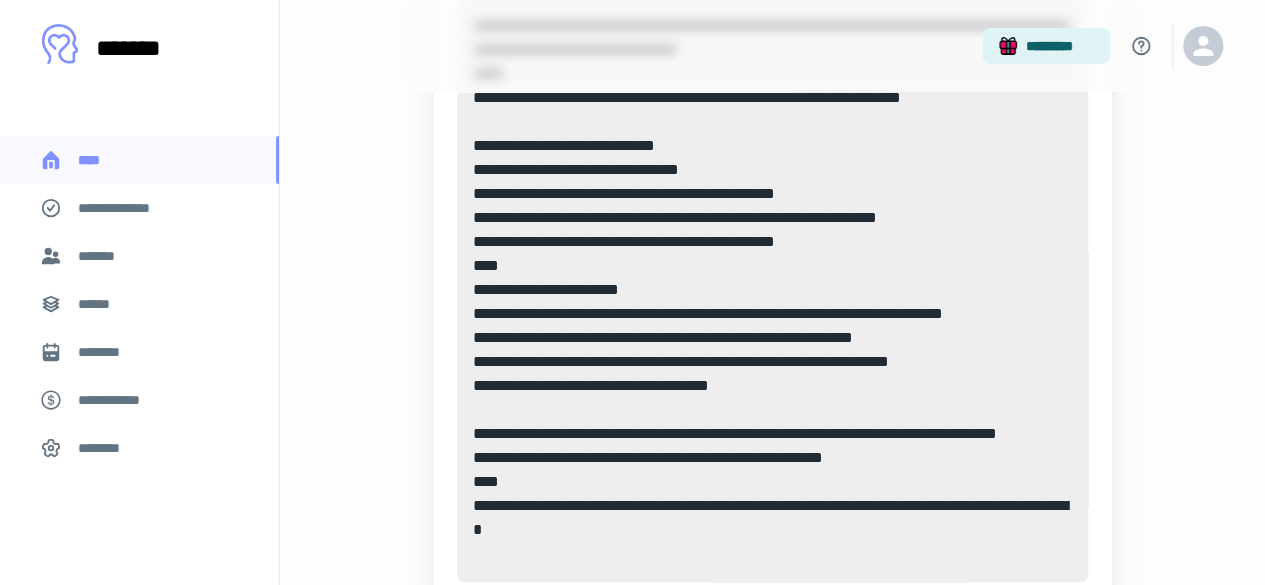 click on "**********" at bounding box center [139, 208] 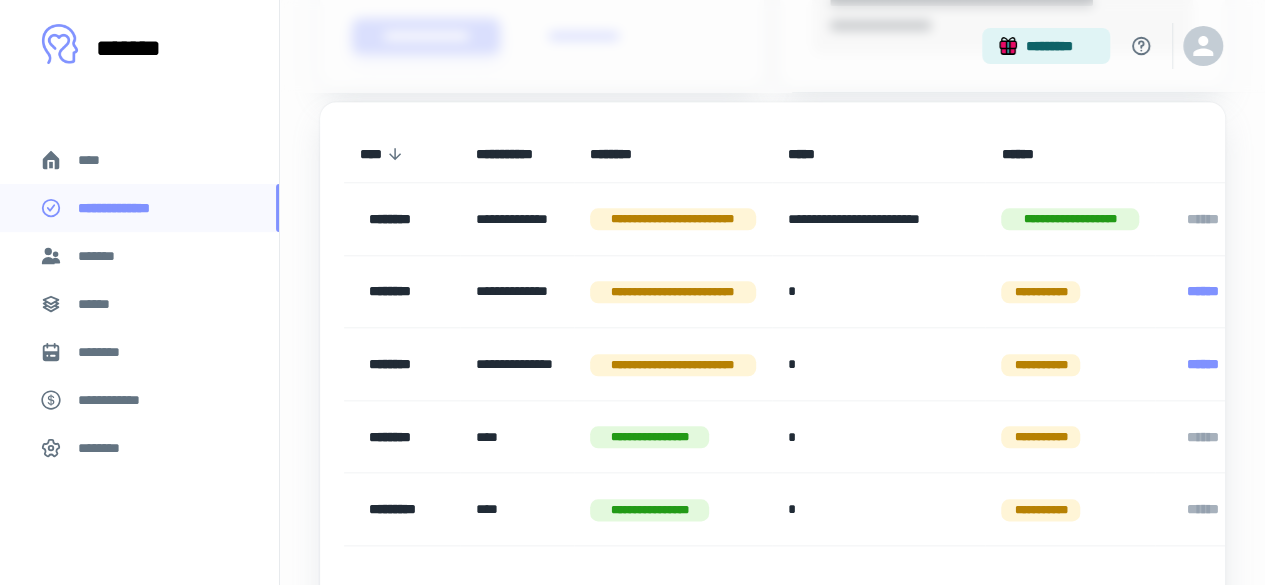 scroll, scrollTop: 800, scrollLeft: 0, axis: vertical 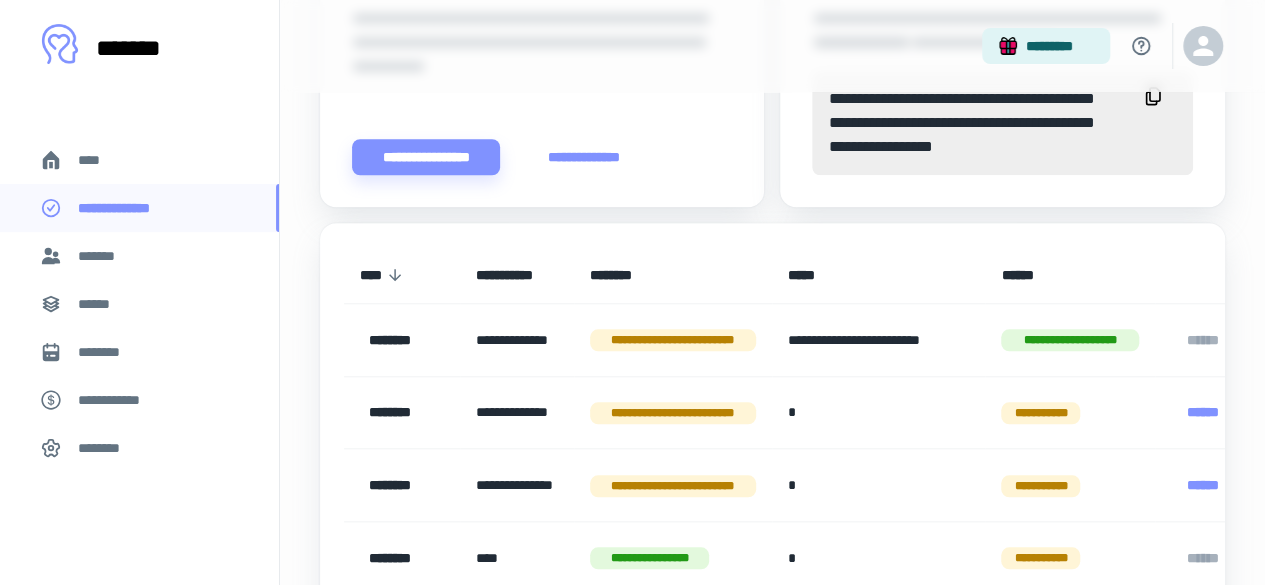 click on "**********" at bounding box center (1070, 340) 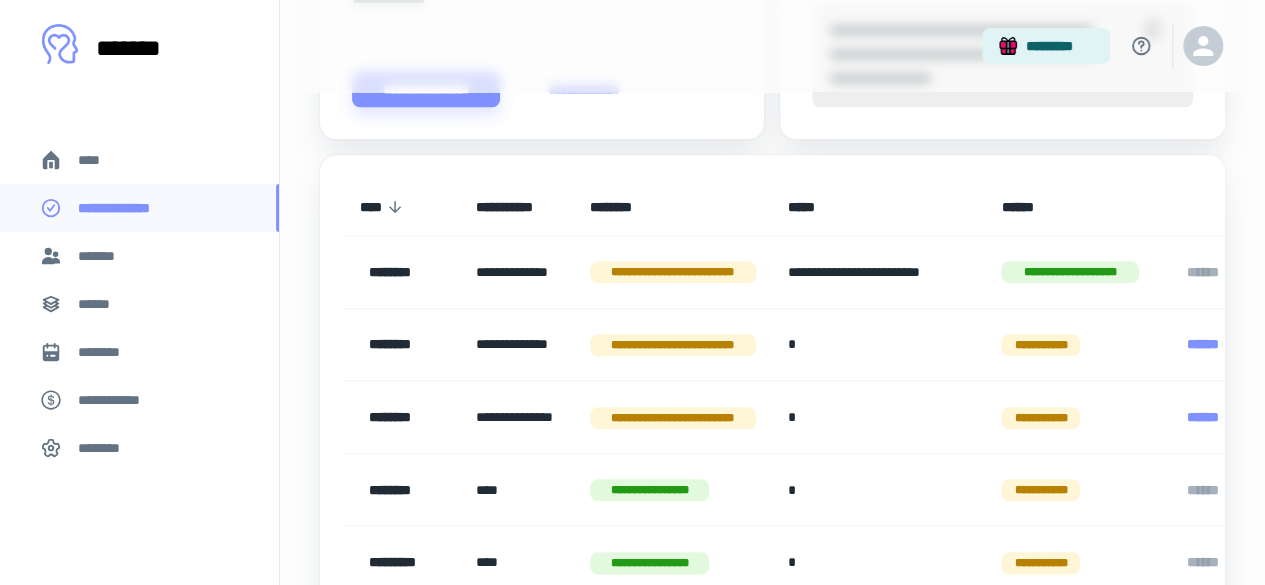 scroll, scrollTop: 900, scrollLeft: 0, axis: vertical 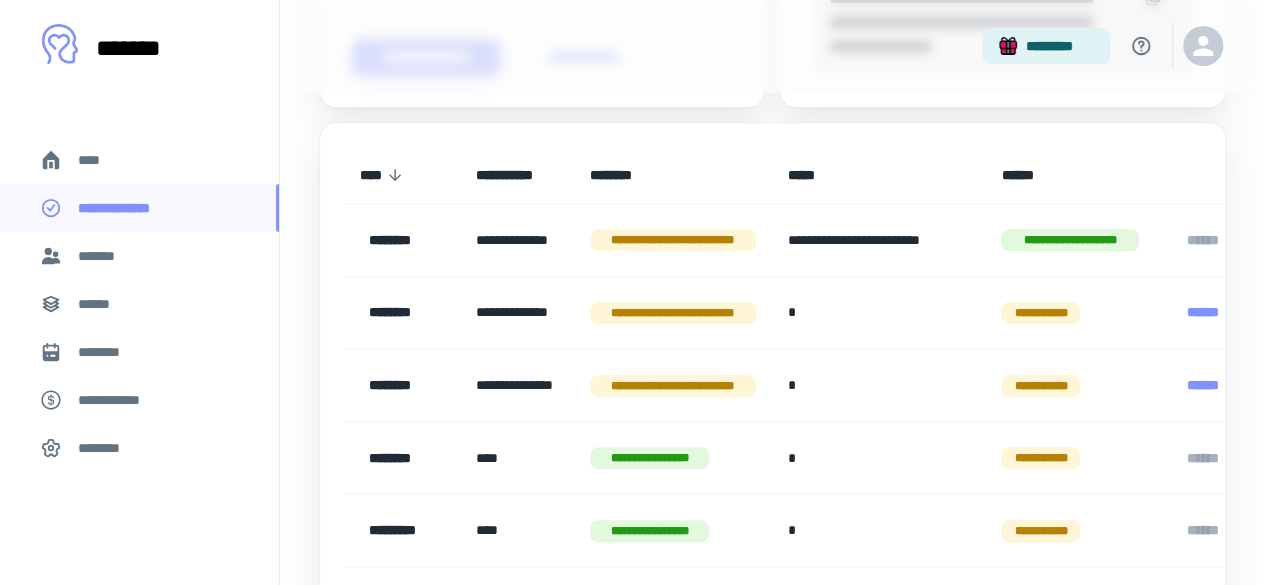 click on "**********" at bounding box center (673, 240) 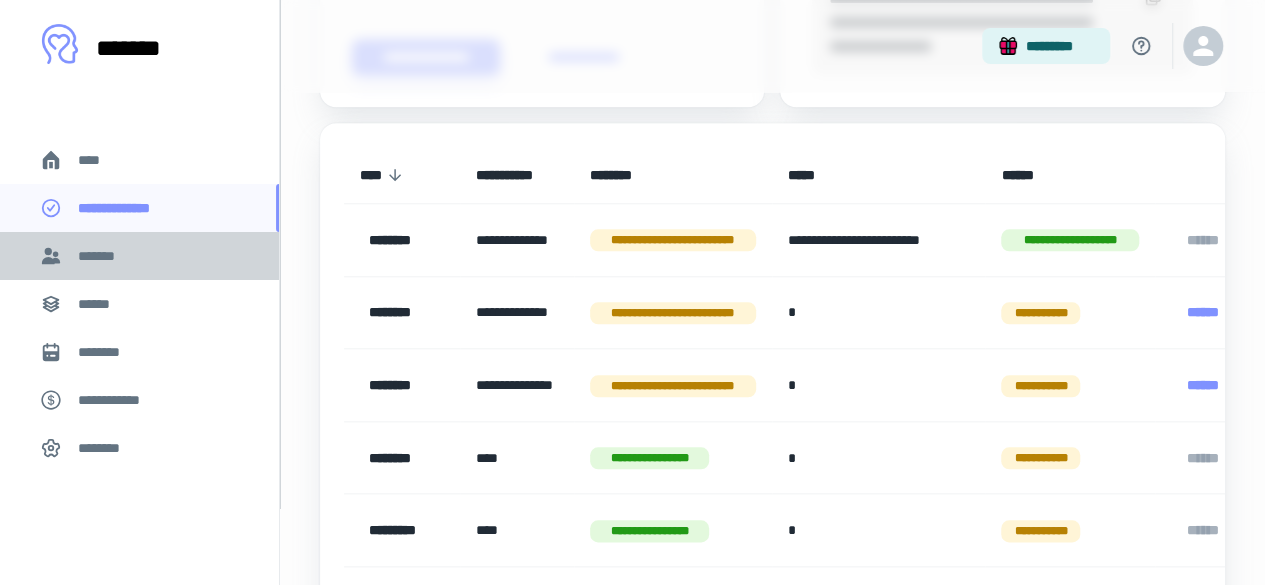 click on "*******" at bounding box center [139, 256] 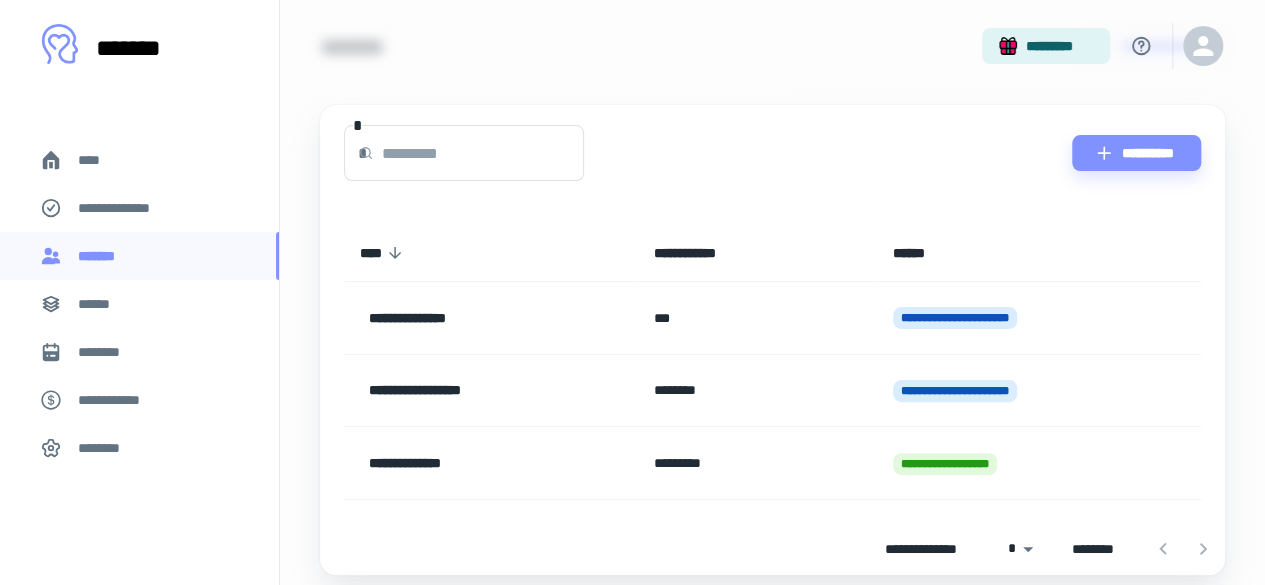 scroll, scrollTop: 200, scrollLeft: 0, axis: vertical 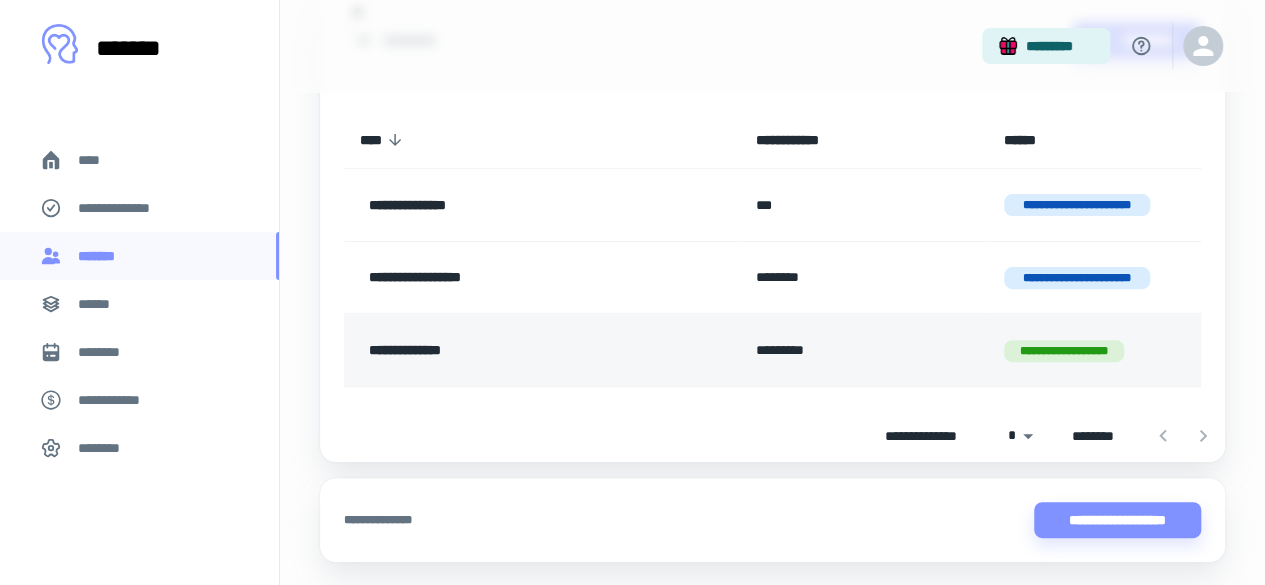 click on "*********" at bounding box center [864, 350] 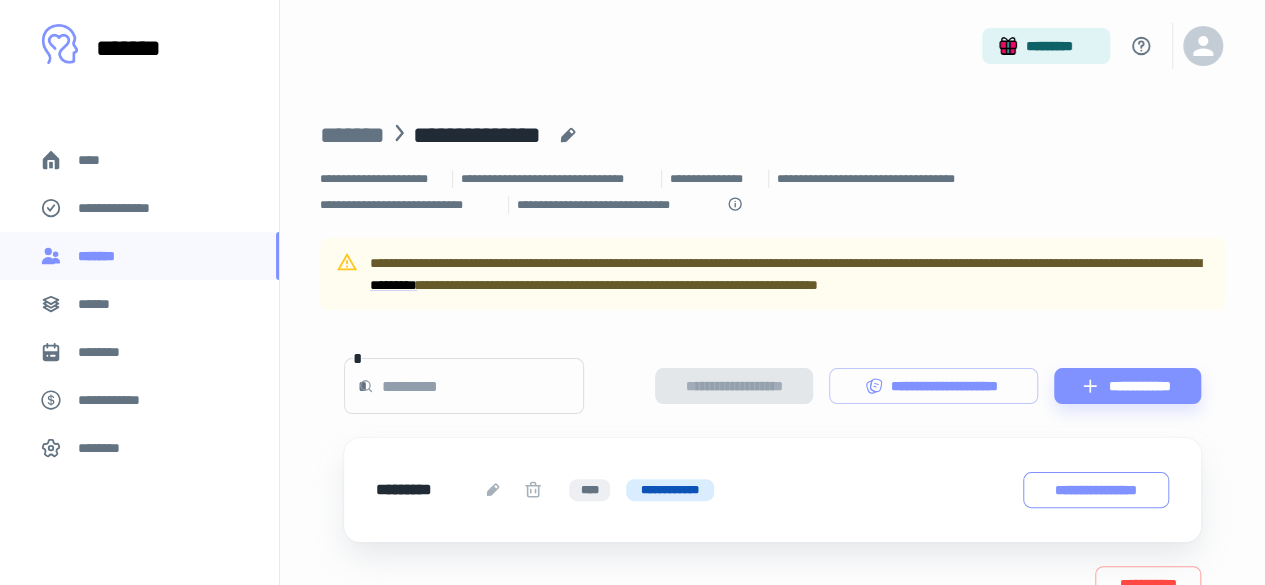 click on "**********" at bounding box center [1096, 489] 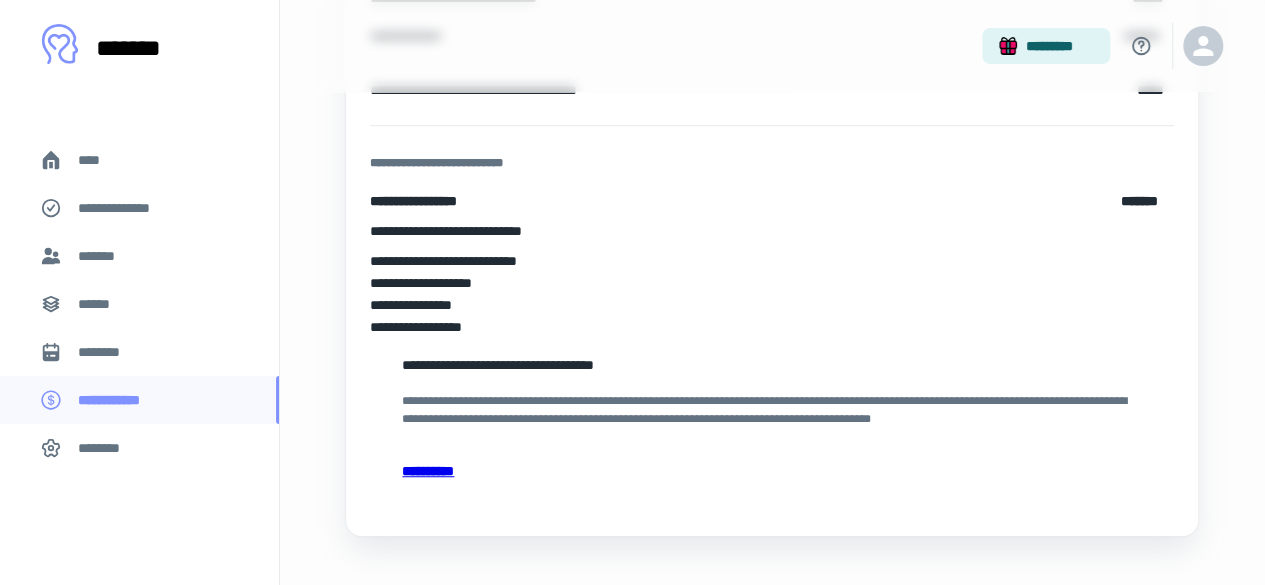 scroll, scrollTop: 486, scrollLeft: 0, axis: vertical 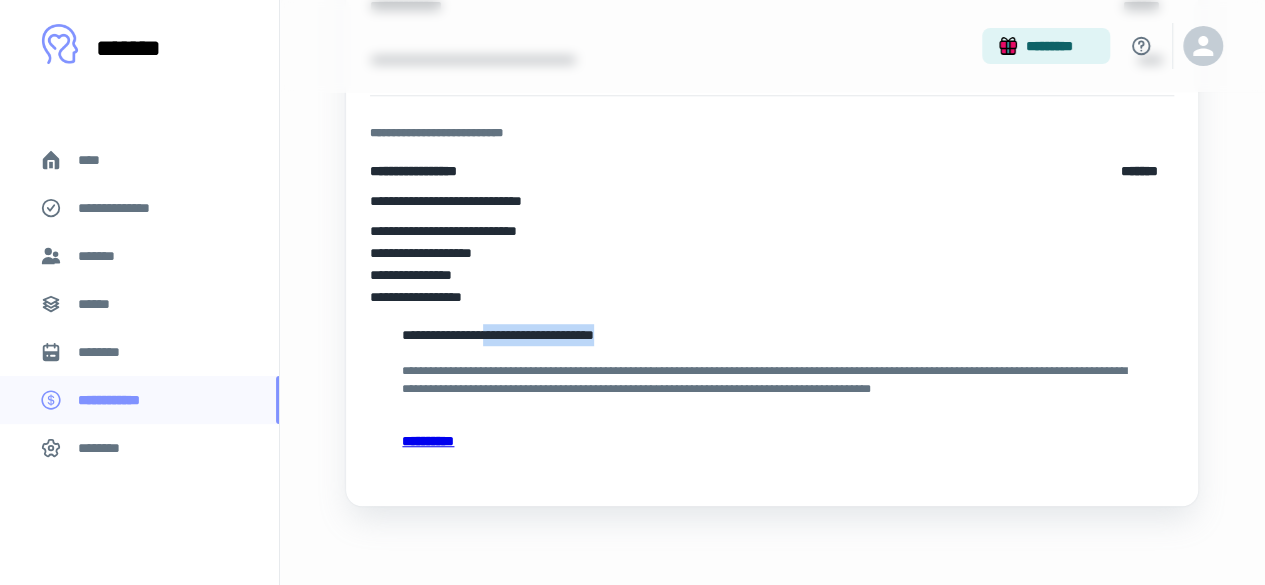 drag, startPoint x: 556, startPoint y: 319, endPoint x: 508, endPoint y: 329, distance: 49.0306 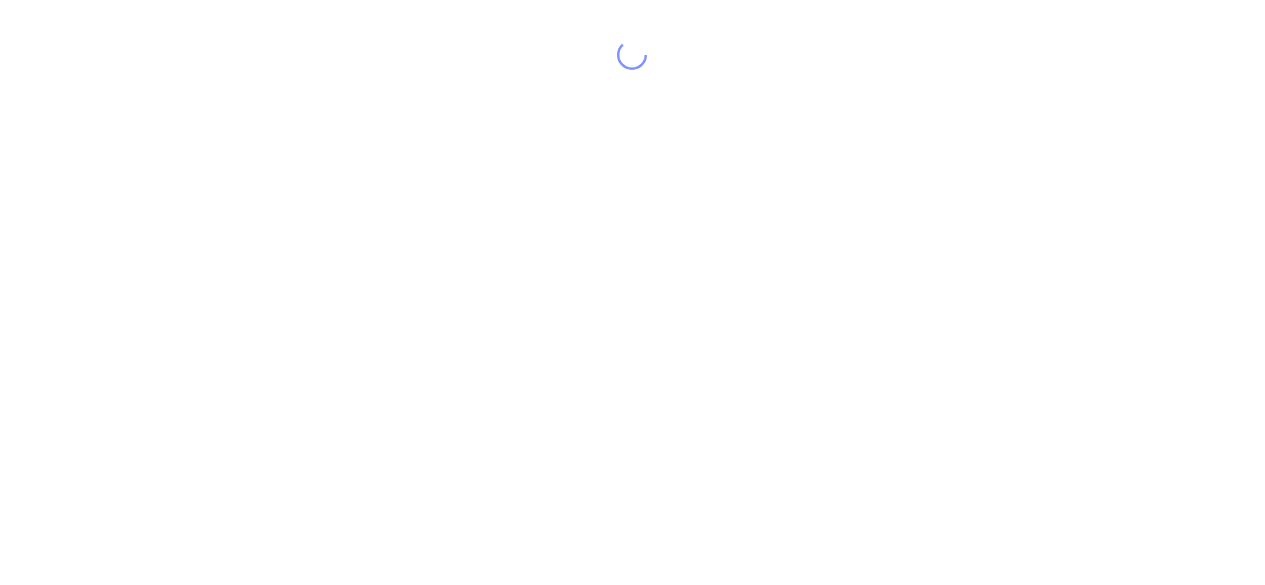 scroll, scrollTop: 0, scrollLeft: 0, axis: both 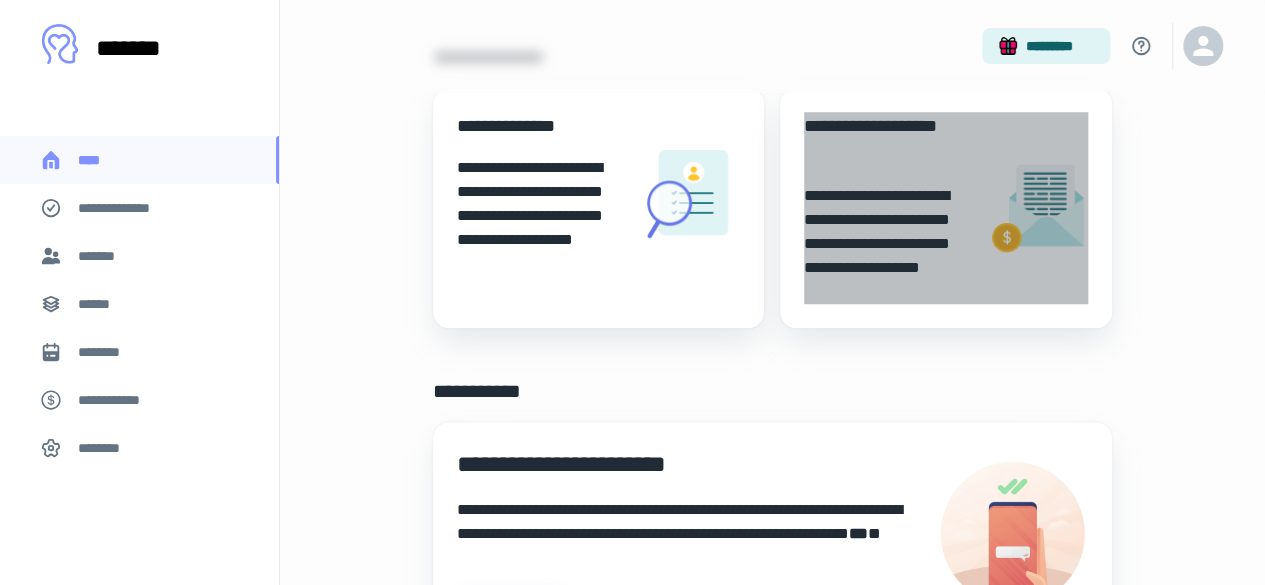 click on "**********" at bounding box center [945, 208] 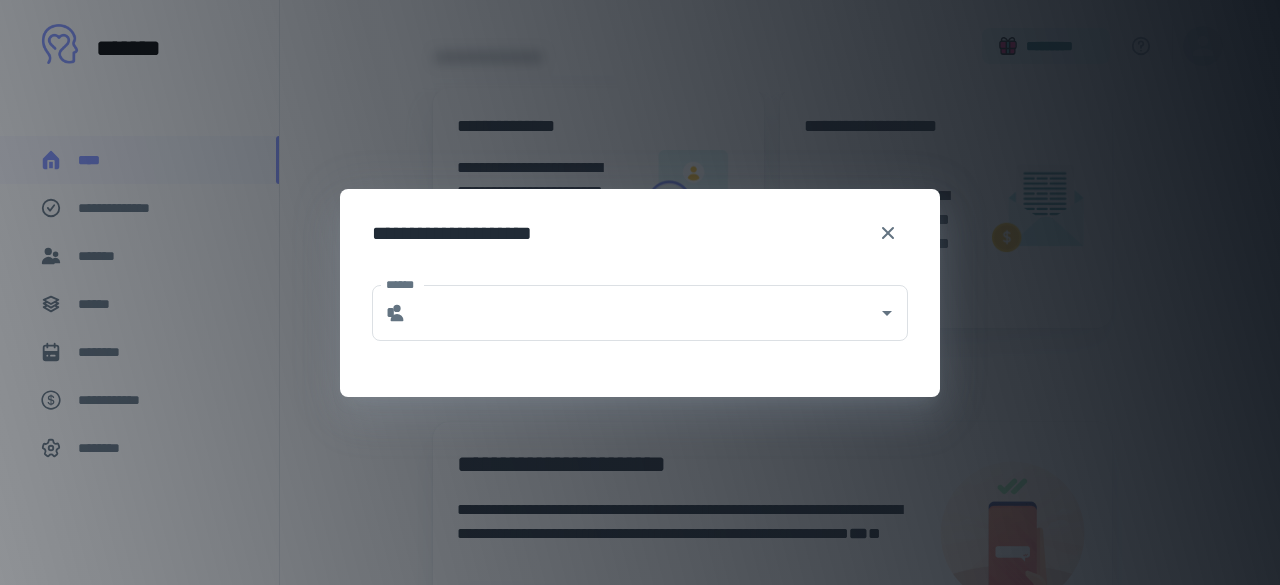click on "****** * ******" at bounding box center (640, 325) 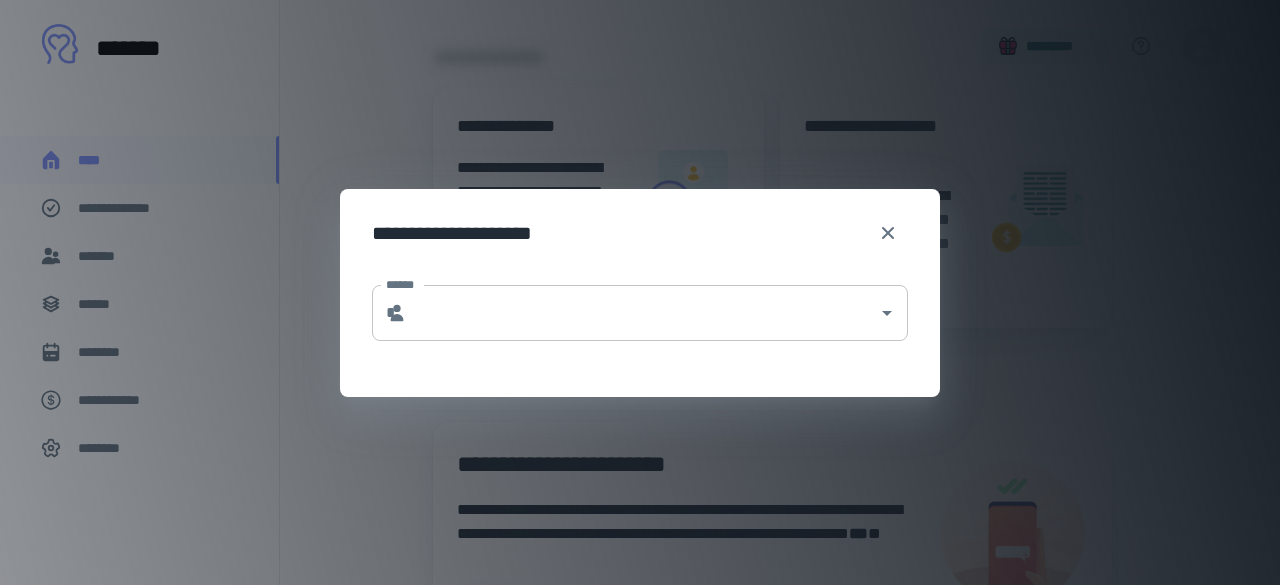 click on "******" at bounding box center (642, 313) 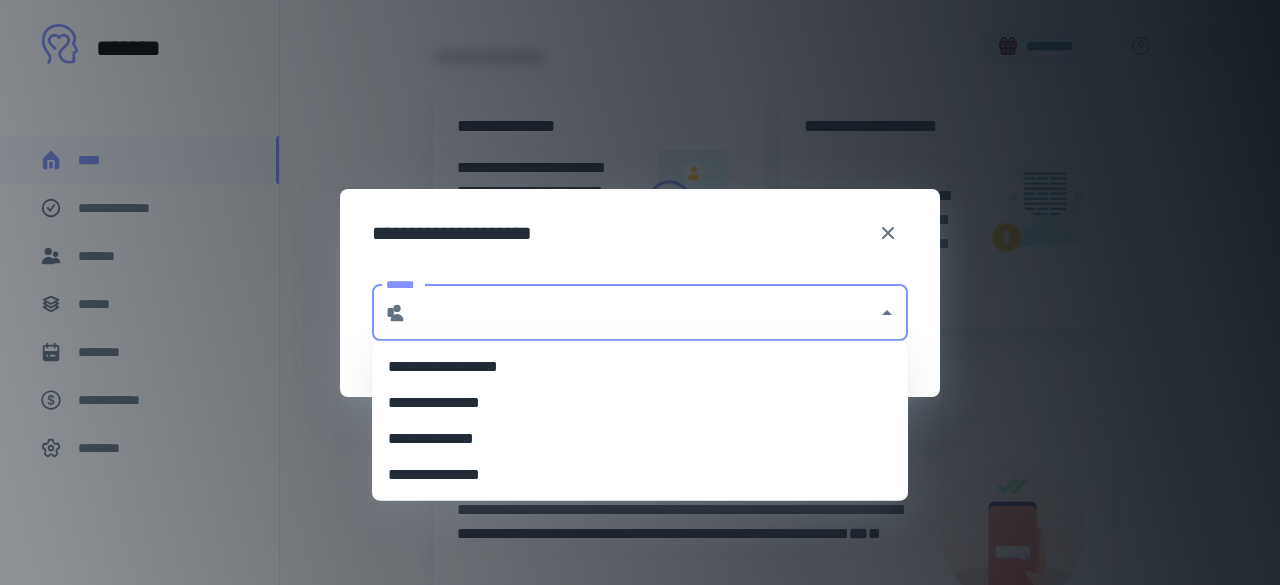 click on "**********" at bounding box center (640, 292) 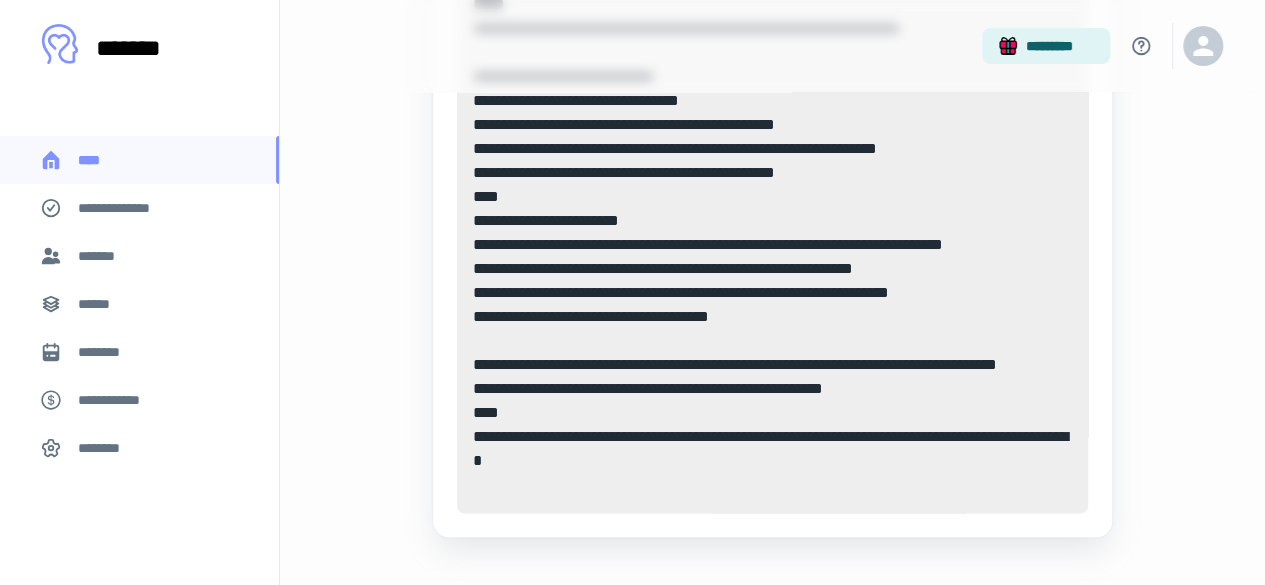 scroll, scrollTop: 1340, scrollLeft: 0, axis: vertical 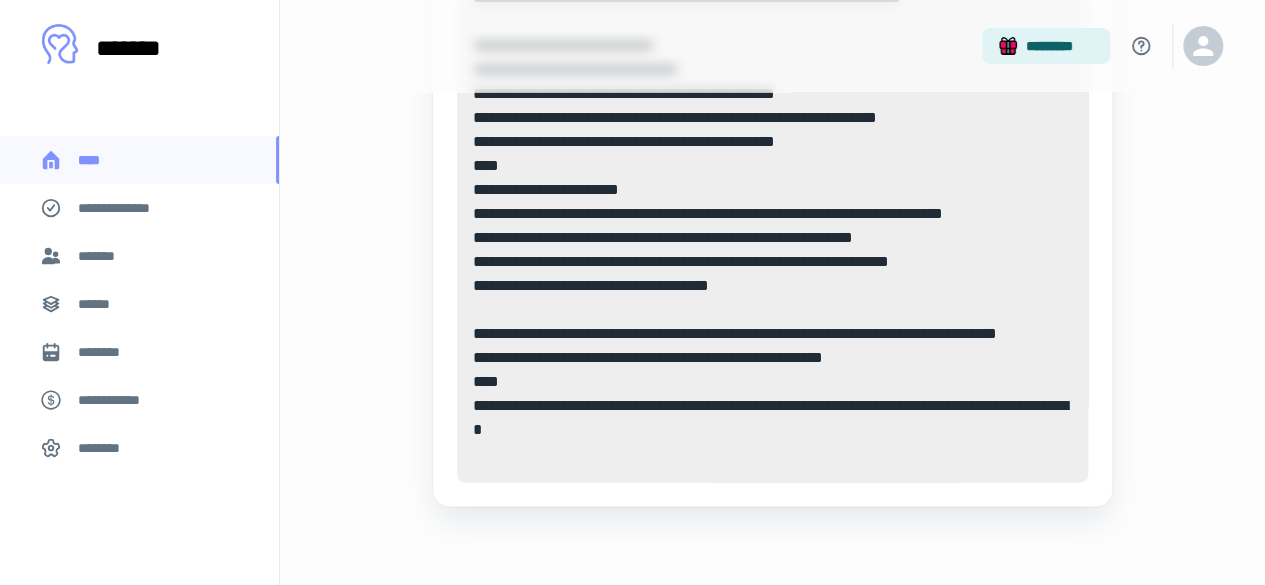 click on "**********" at bounding box center (127, 208) 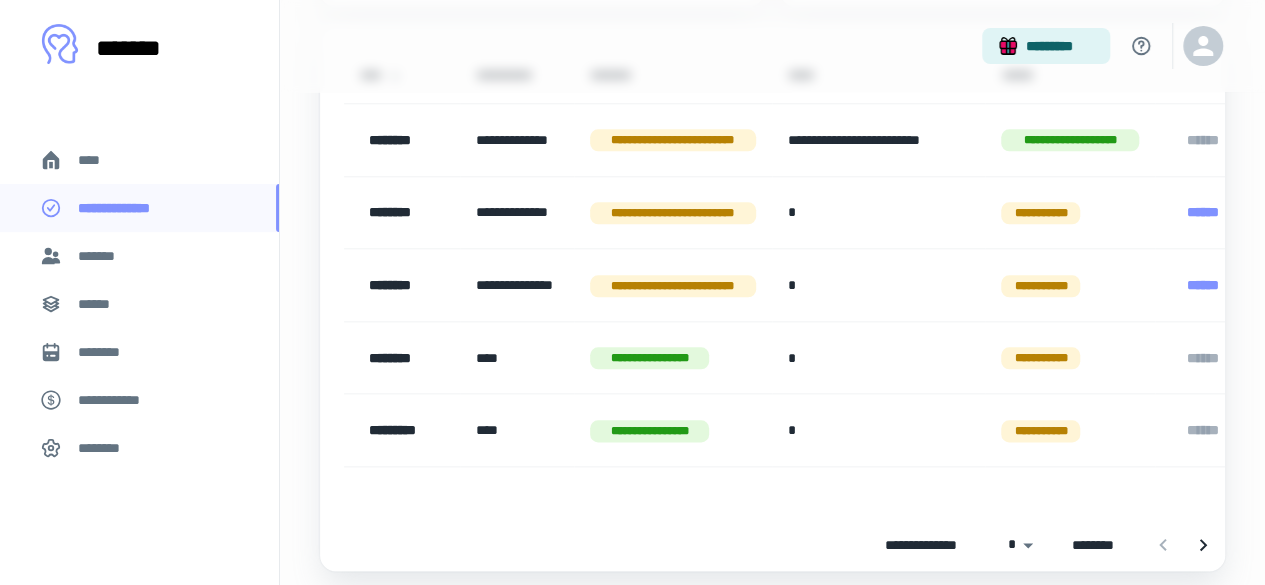 scroll, scrollTop: 1066, scrollLeft: 0, axis: vertical 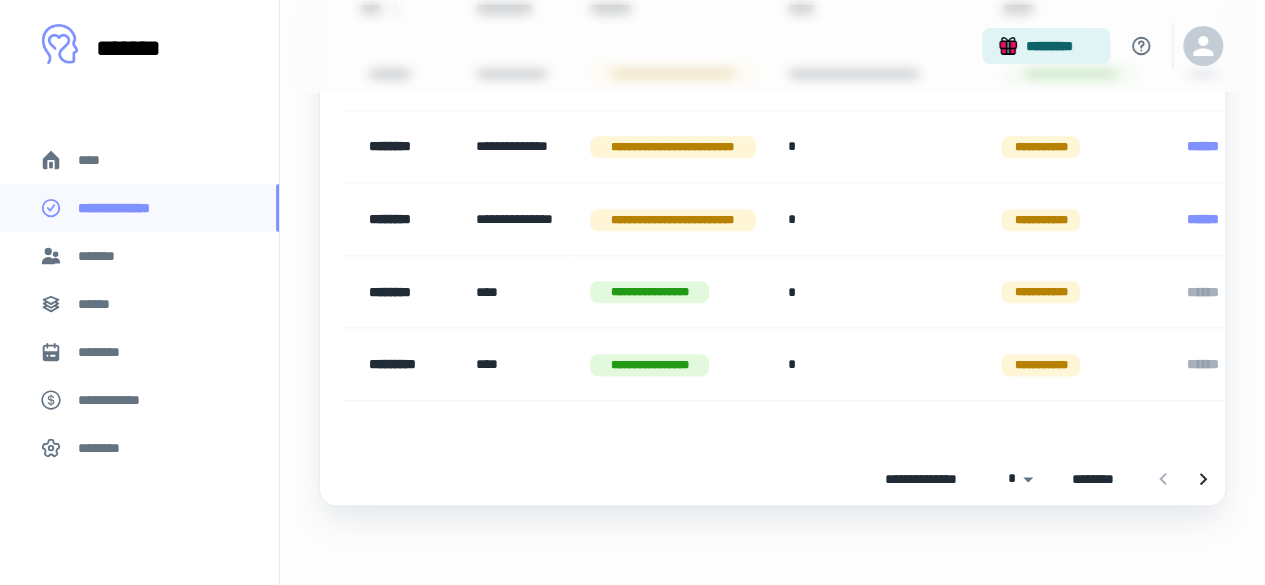 click on "*******" at bounding box center (139, 256) 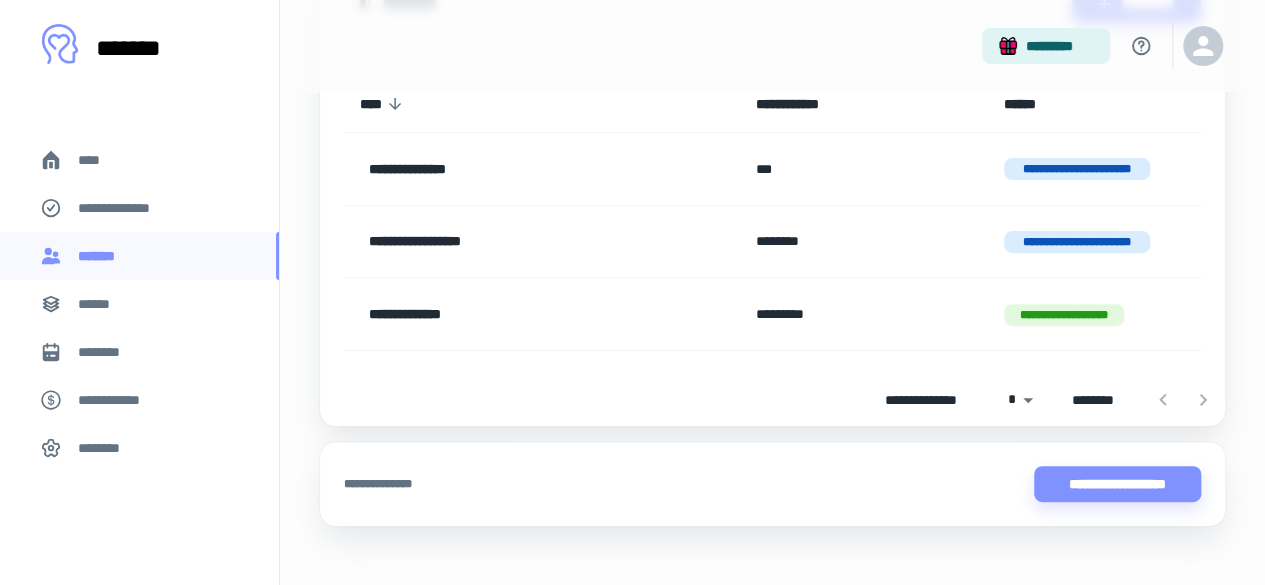 scroll, scrollTop: 256, scrollLeft: 0, axis: vertical 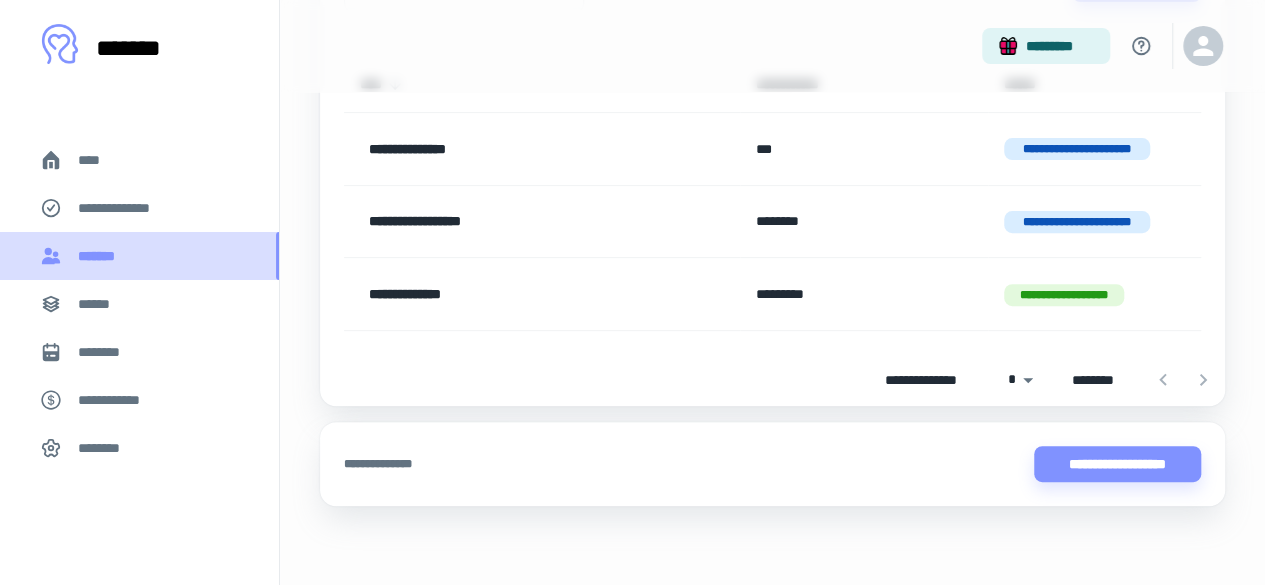 click on "*******" at bounding box center (139, 256) 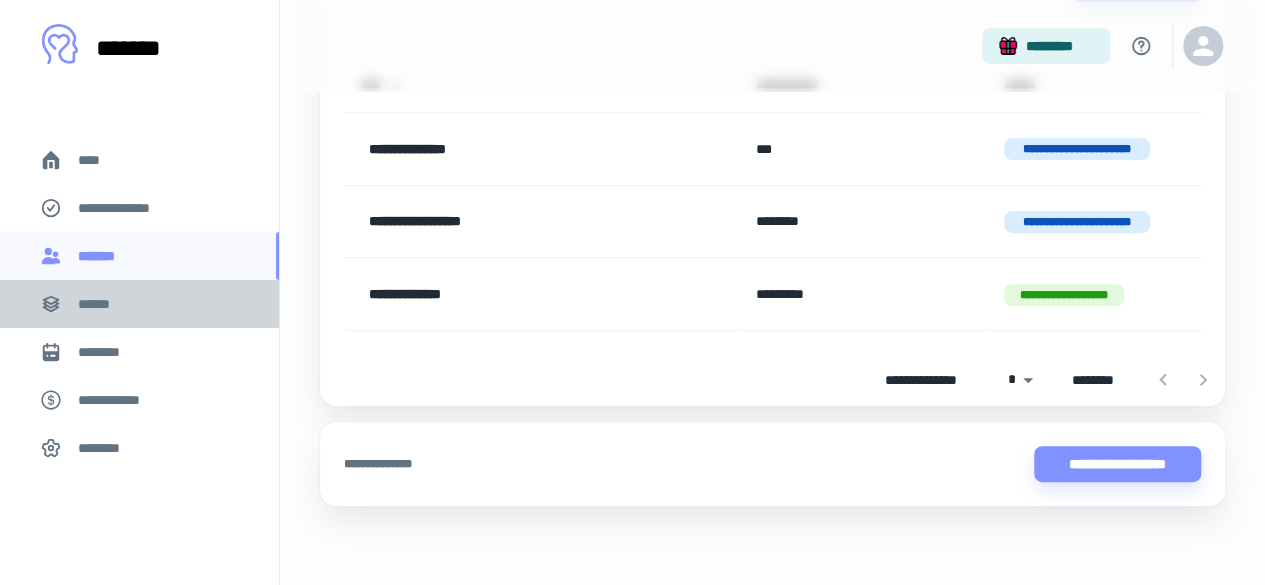 click on "******" at bounding box center [139, 304] 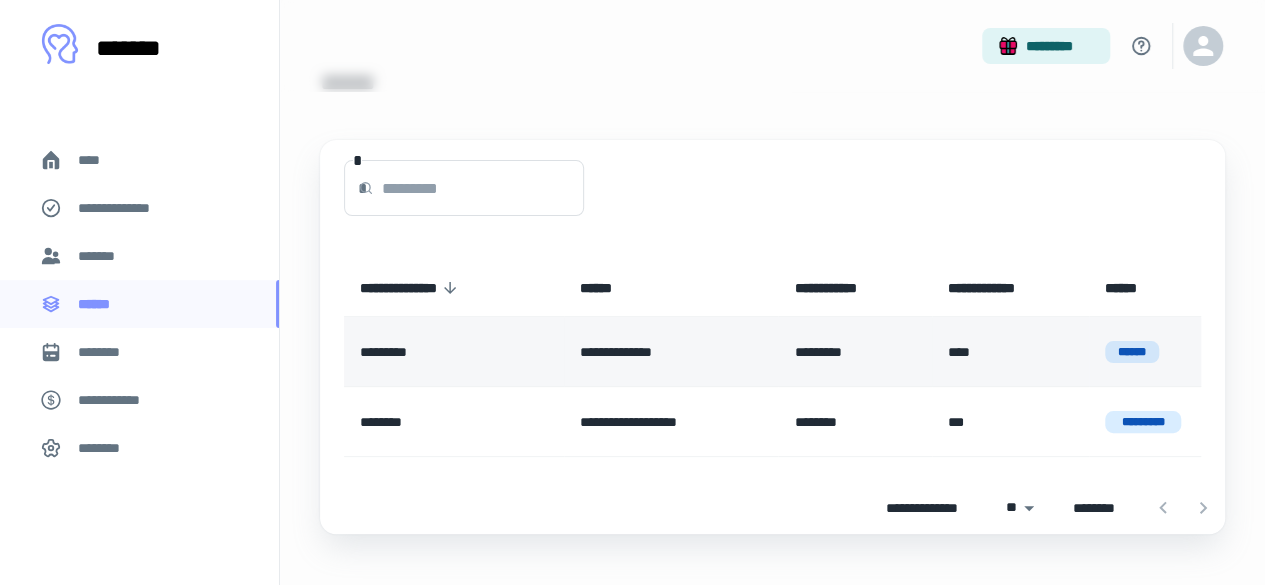 scroll, scrollTop: 80, scrollLeft: 0, axis: vertical 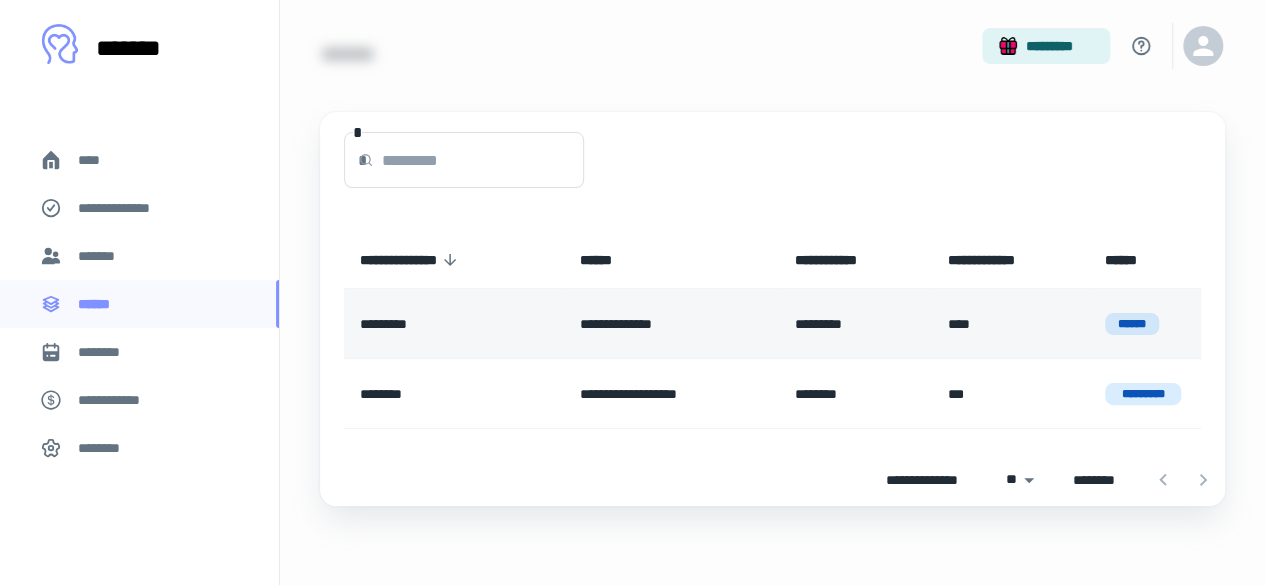 click on "*********" at bounding box center (855, 324) 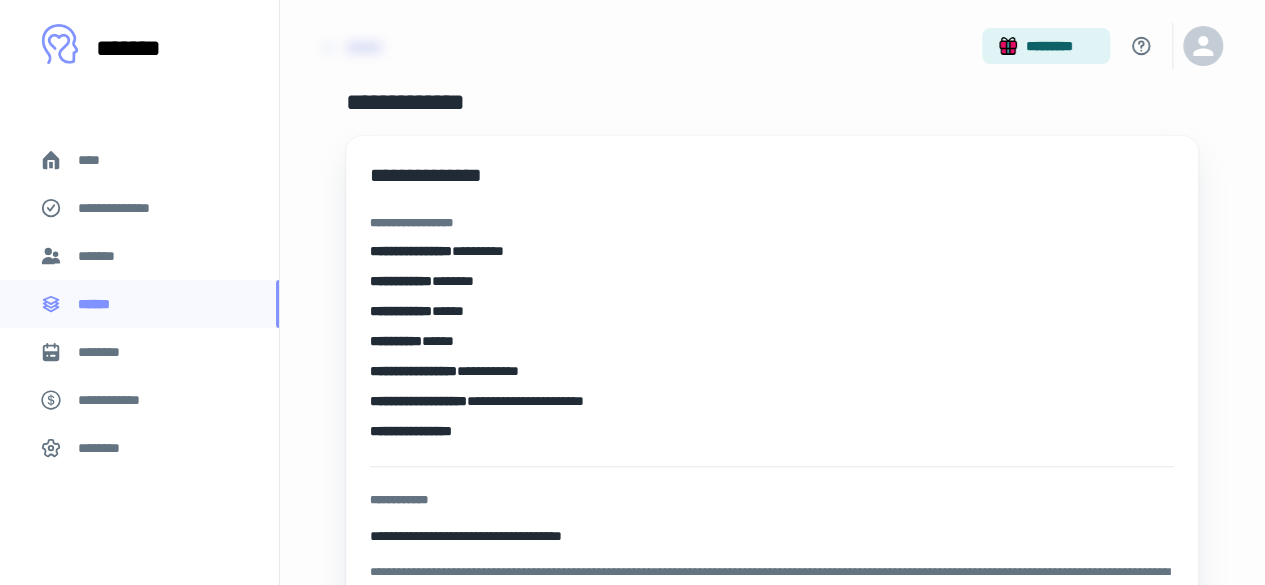 scroll, scrollTop: 0, scrollLeft: 0, axis: both 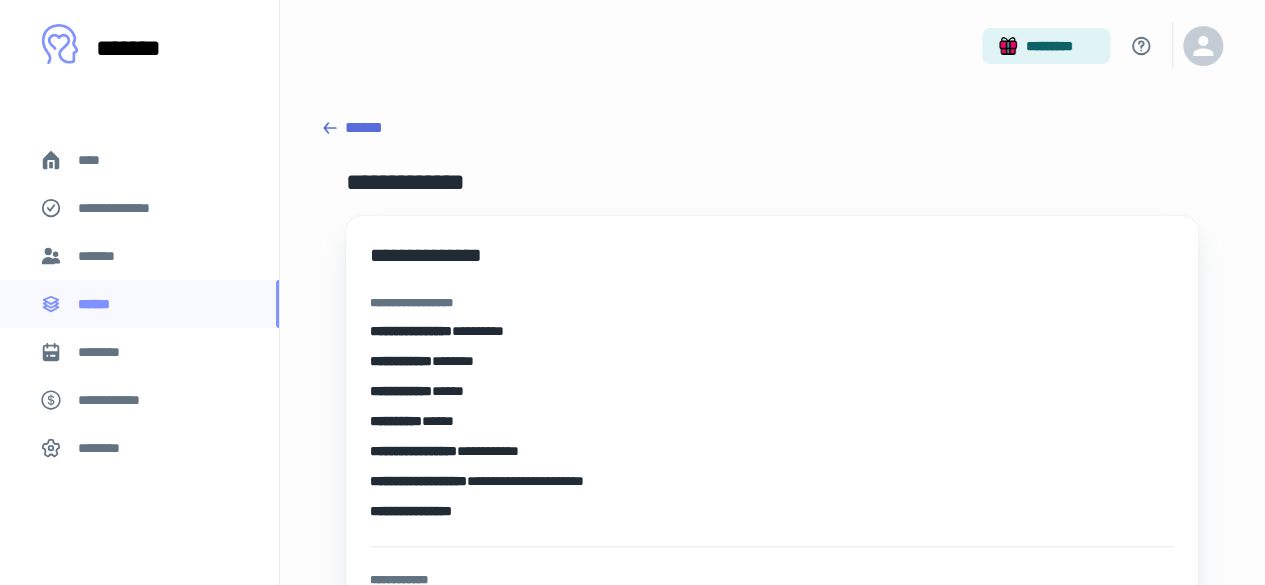 click on "******" at bounding box center [772, 128] 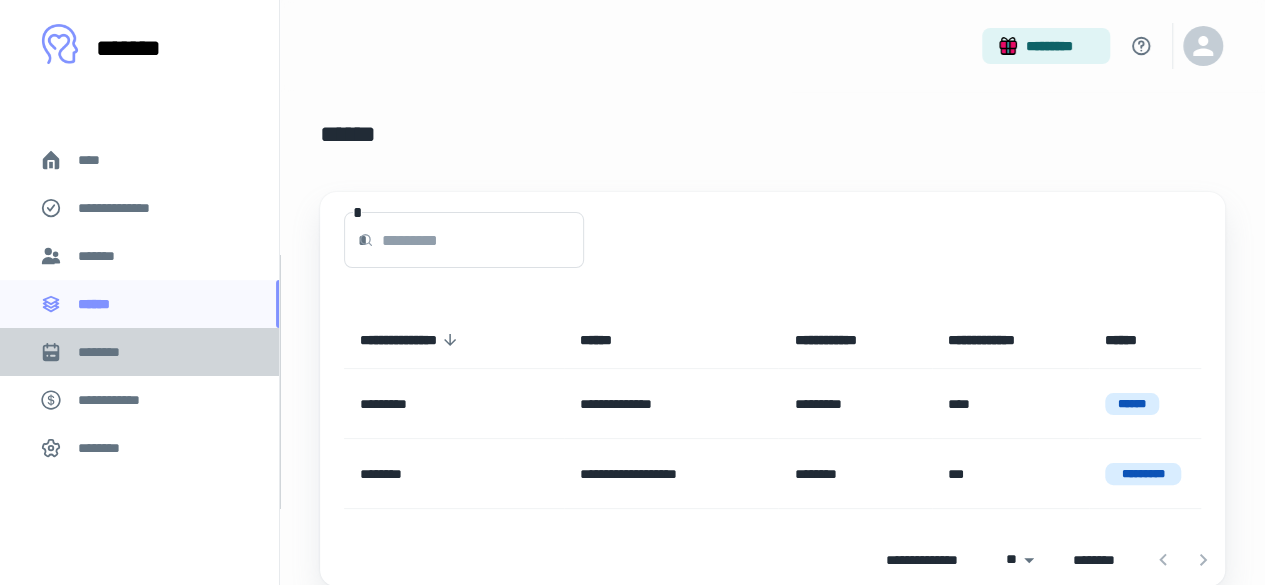 click on "********" at bounding box center [139, 352] 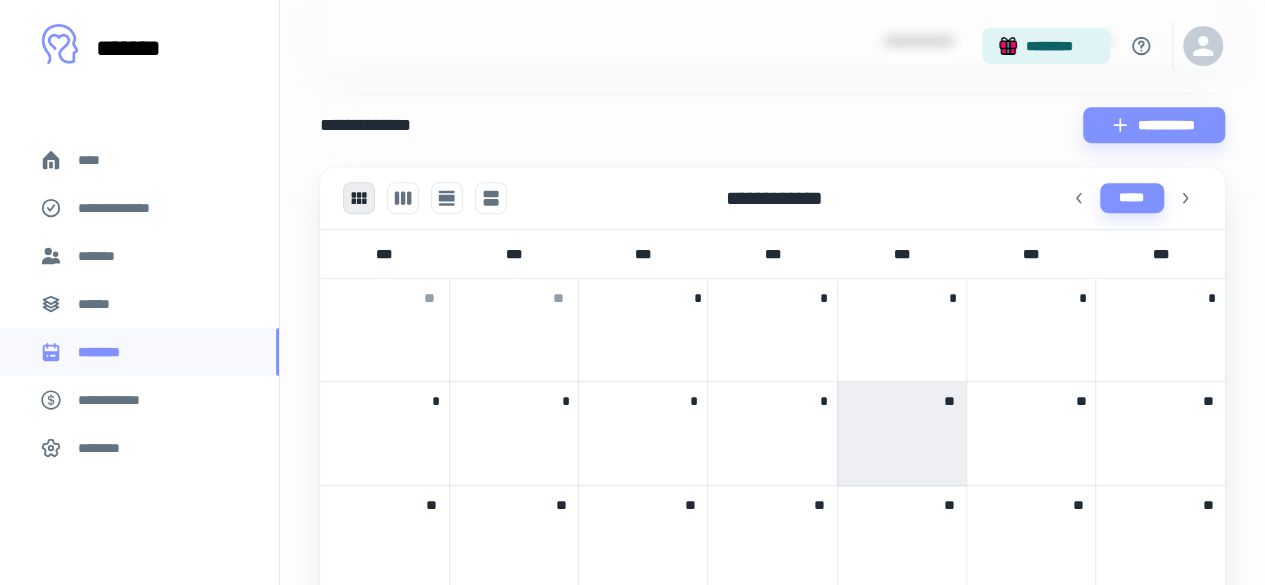 scroll, scrollTop: 300, scrollLeft: 0, axis: vertical 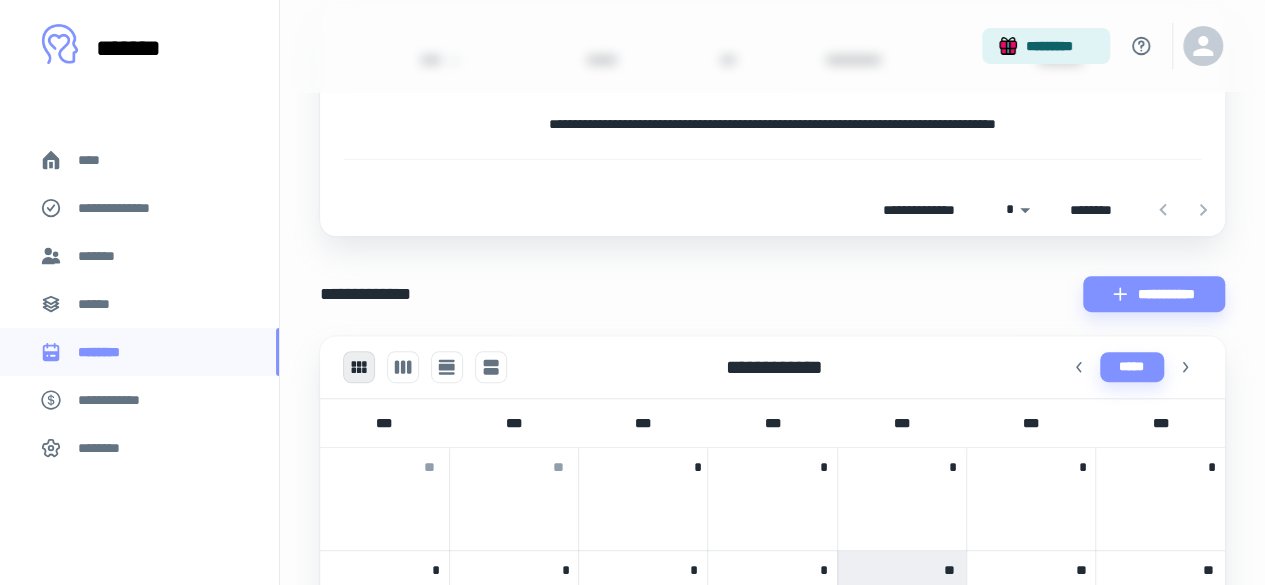 click on "**********" at bounding box center [119, 400] 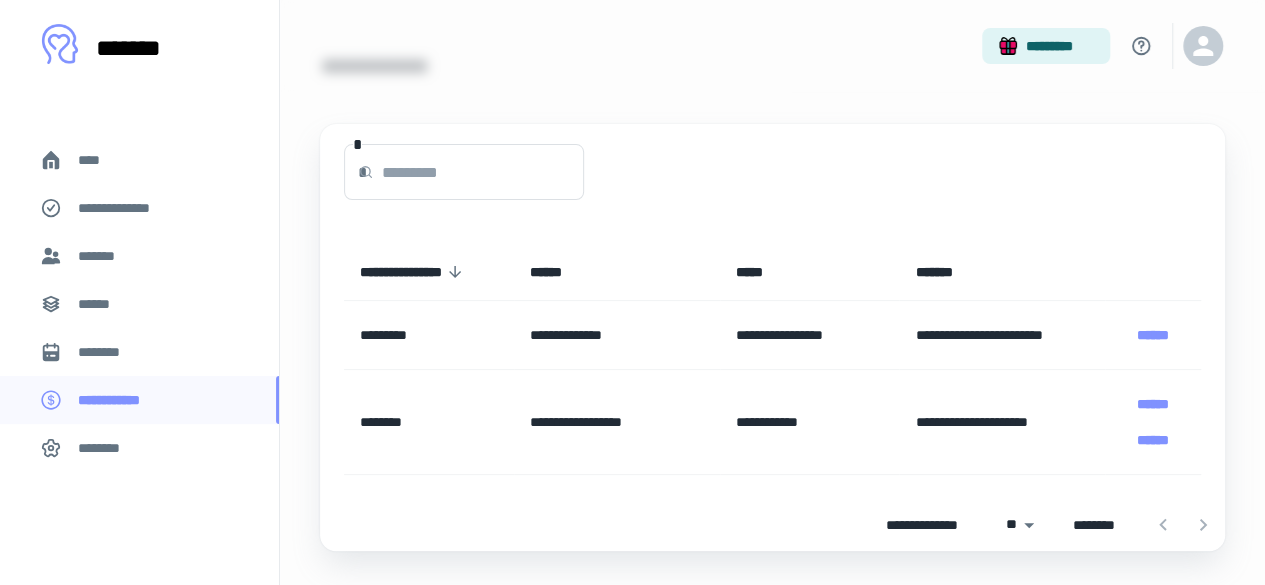 scroll, scrollTop: 100, scrollLeft: 0, axis: vertical 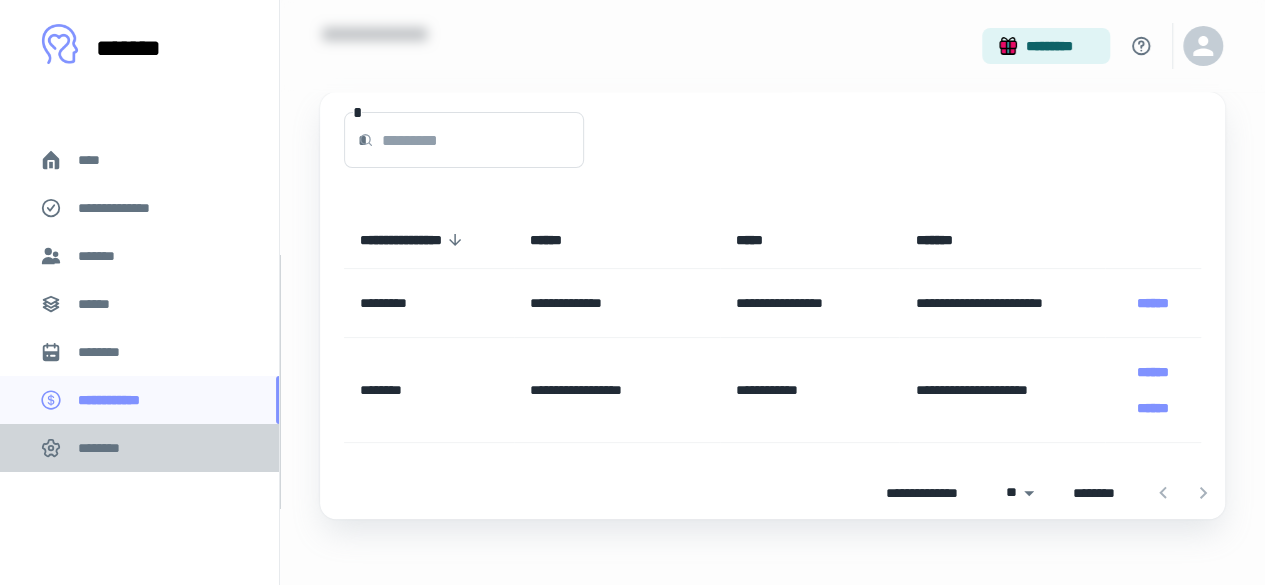 click on "********" at bounding box center (105, 448) 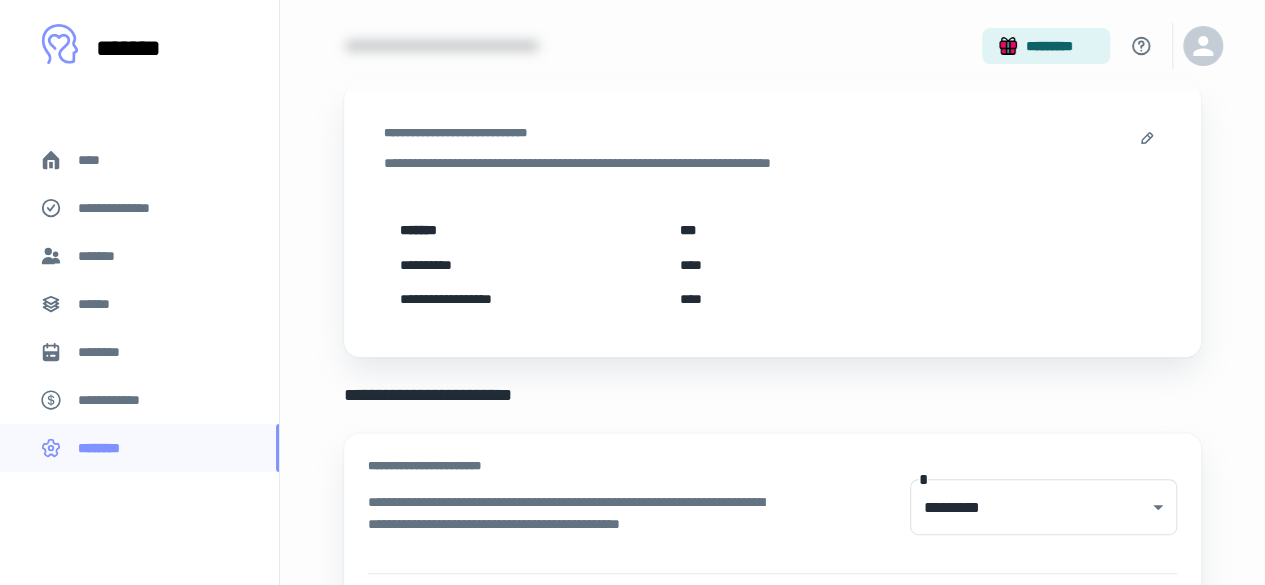 scroll, scrollTop: 0, scrollLeft: 0, axis: both 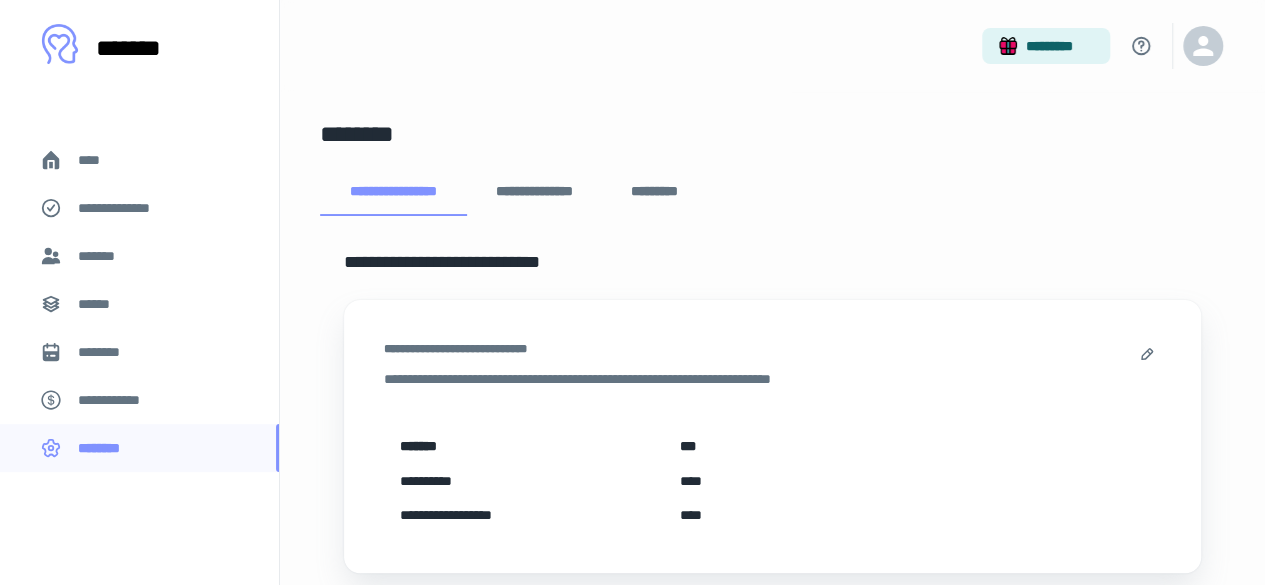 click on "**********" at bounding box center (534, 192) 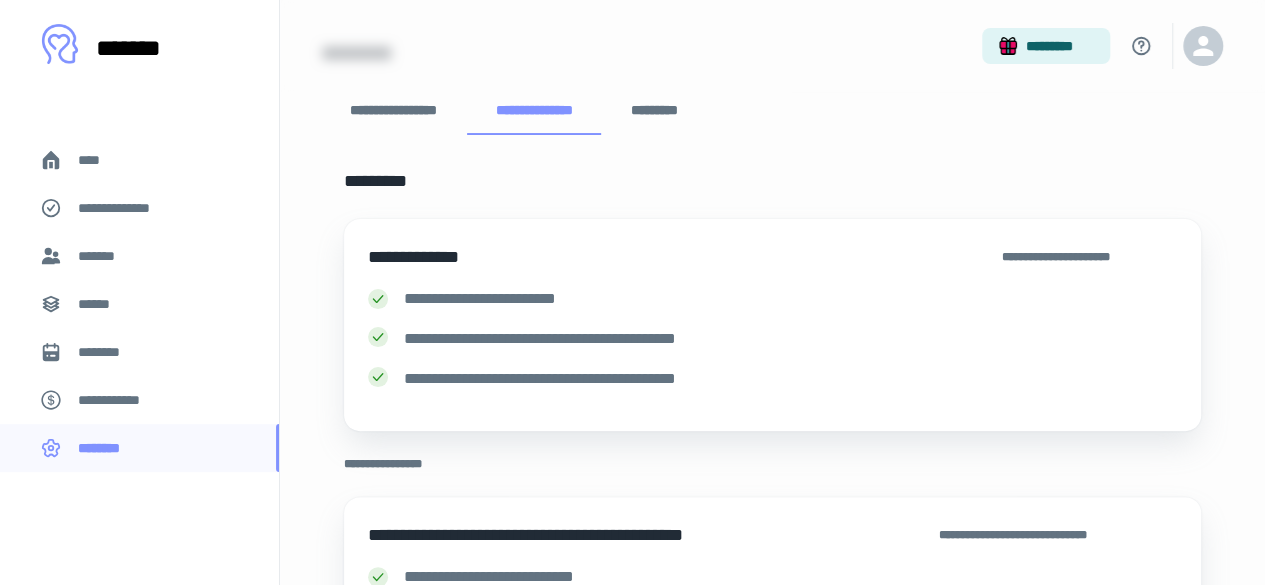 scroll, scrollTop: 0, scrollLeft: 0, axis: both 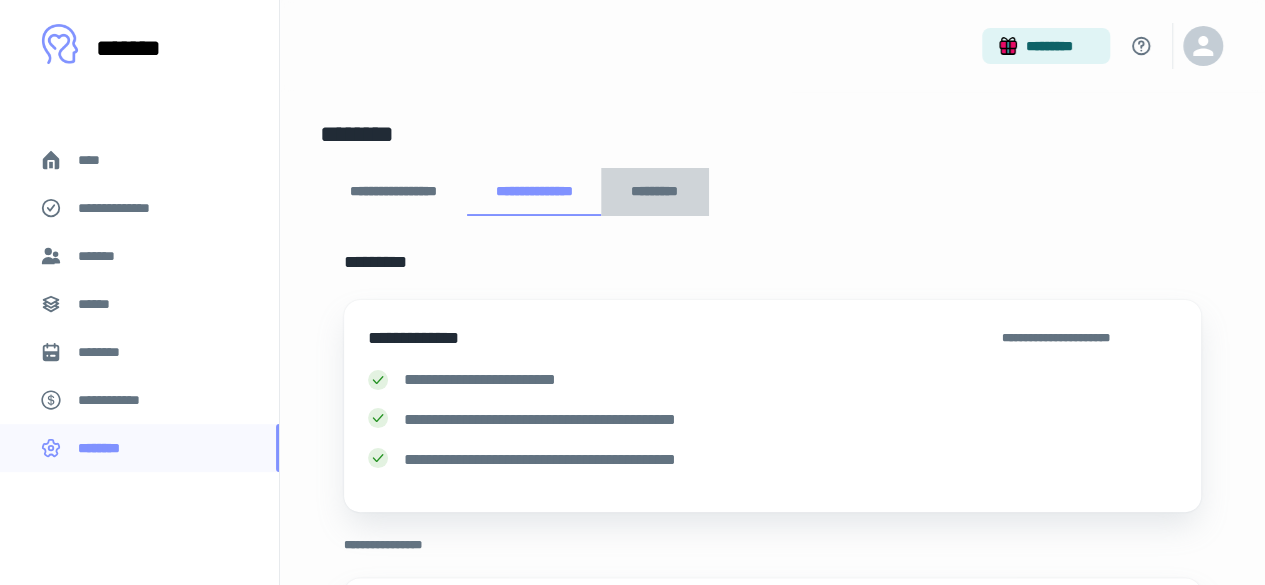 click on "*********" at bounding box center [655, 192] 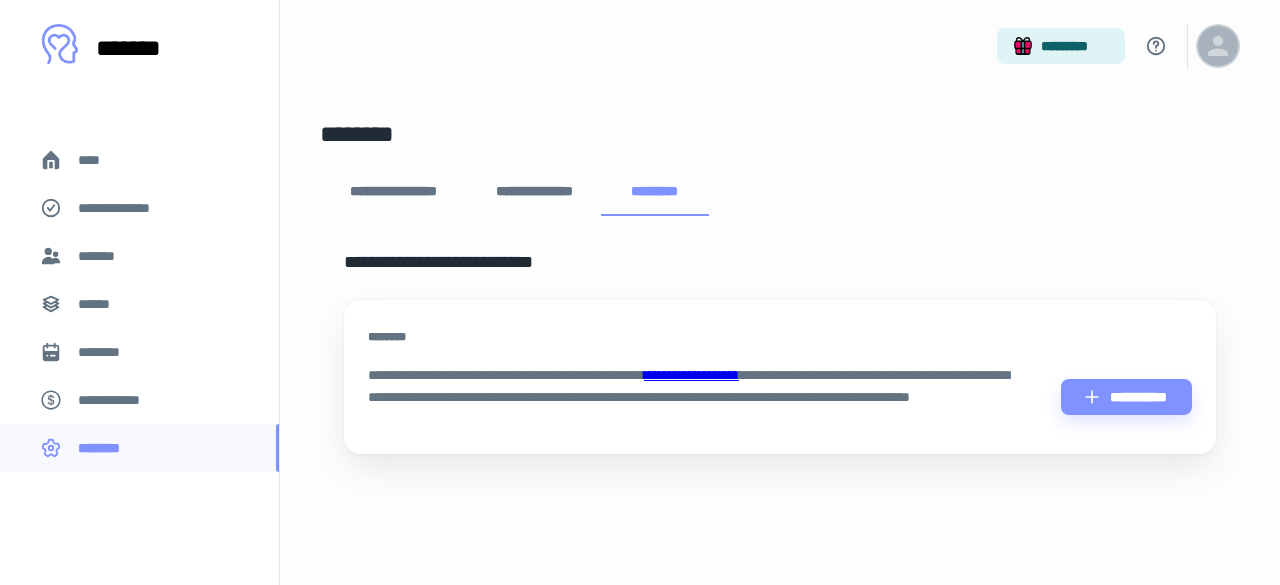 click 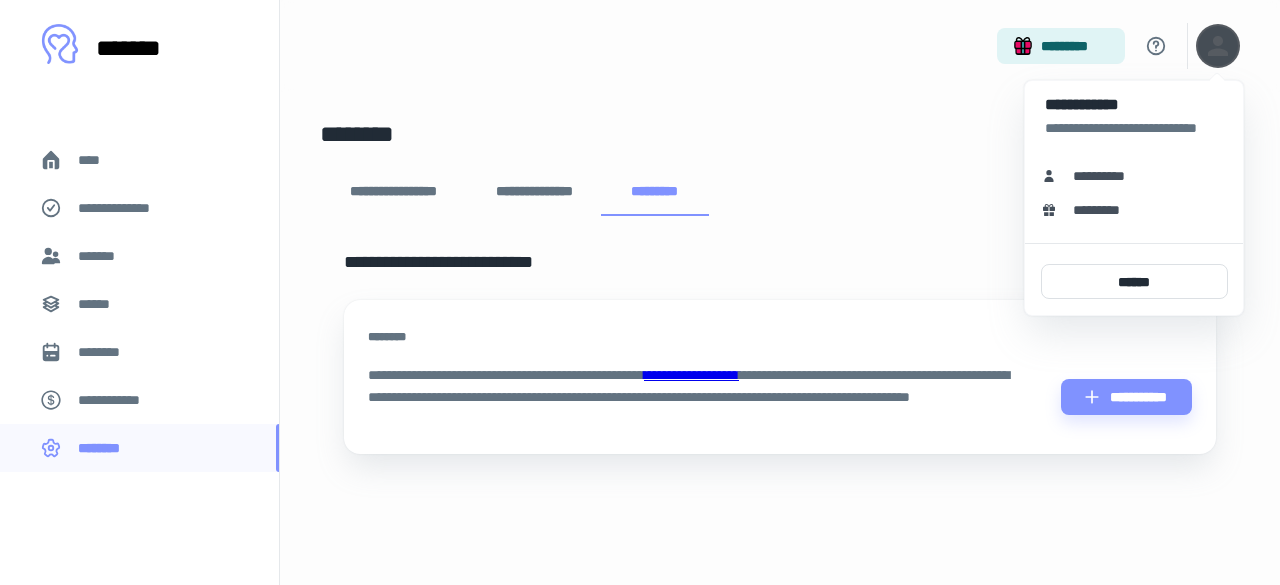 click at bounding box center (640, 292) 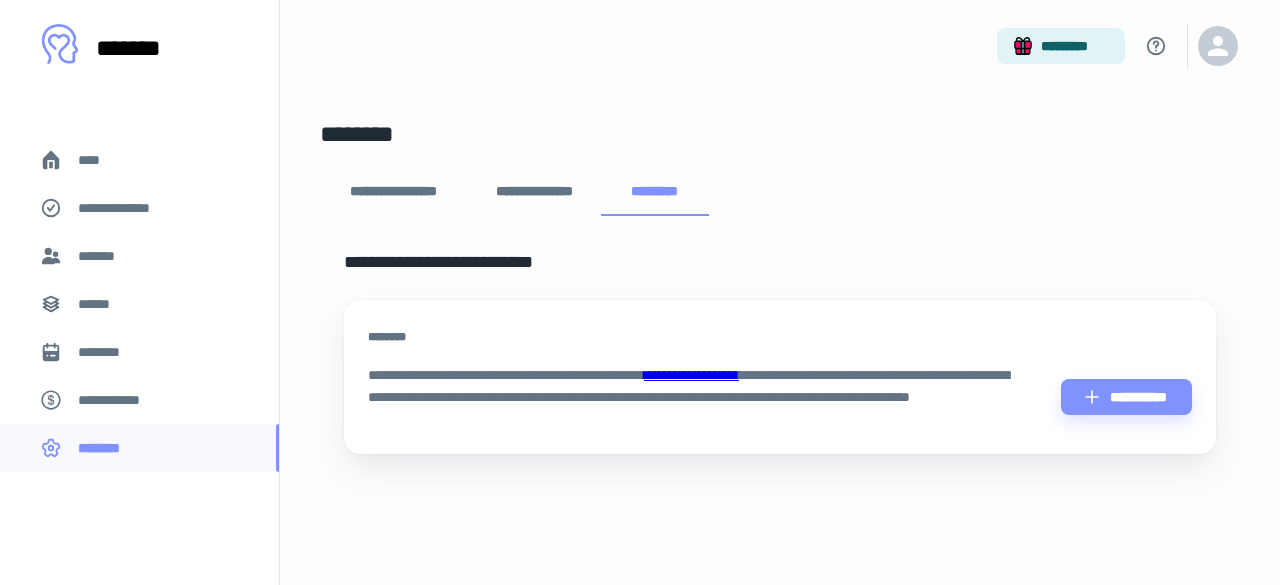 click on "*******" at bounding box center [149, 48] 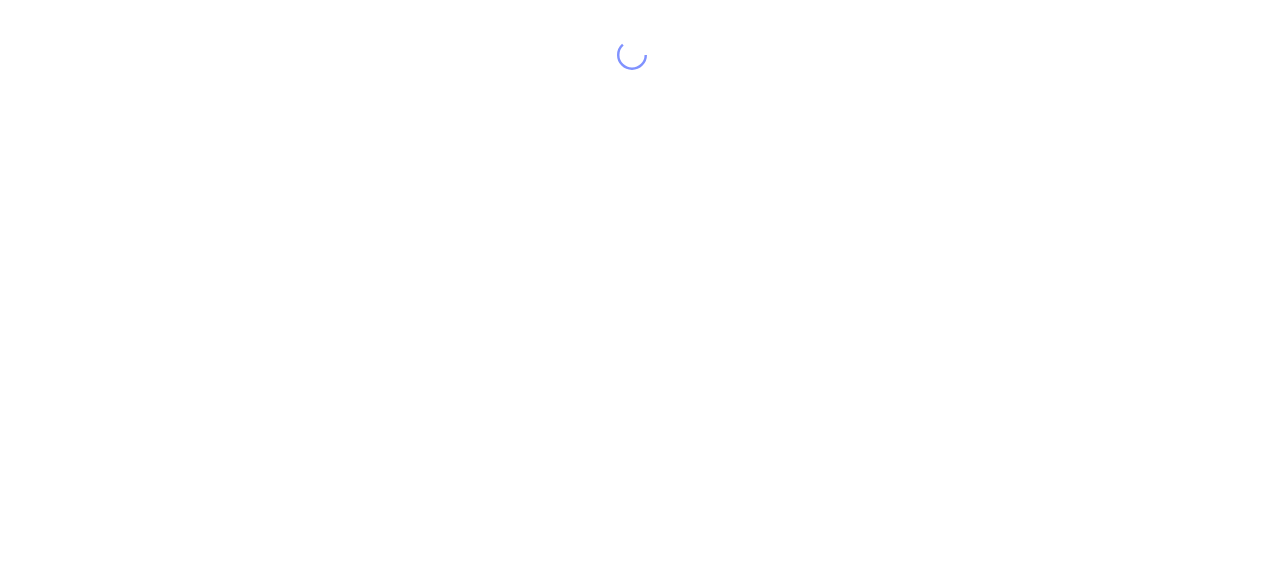scroll, scrollTop: 0, scrollLeft: 0, axis: both 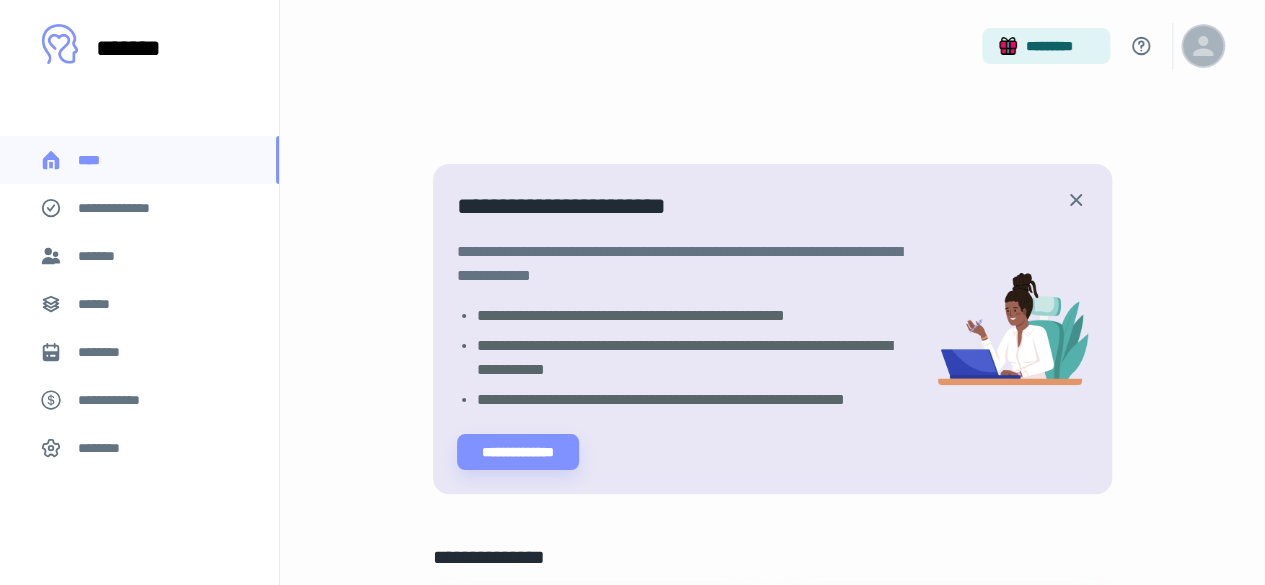 click at bounding box center (1203, 46) 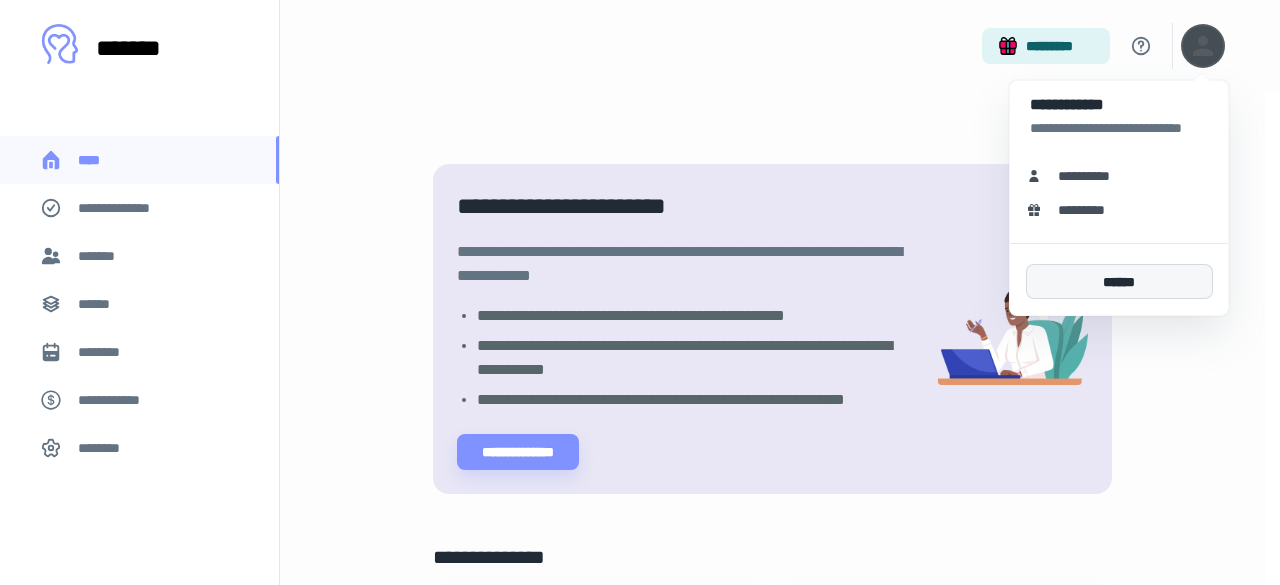 click on "******" at bounding box center (1119, 281) 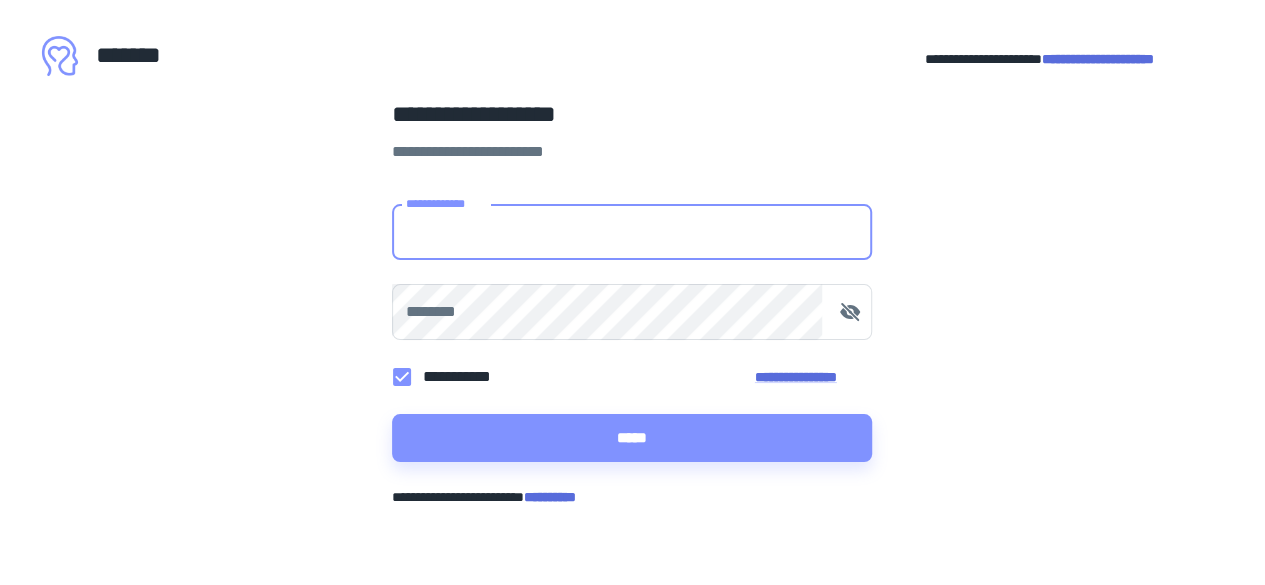 scroll, scrollTop: 18, scrollLeft: 0, axis: vertical 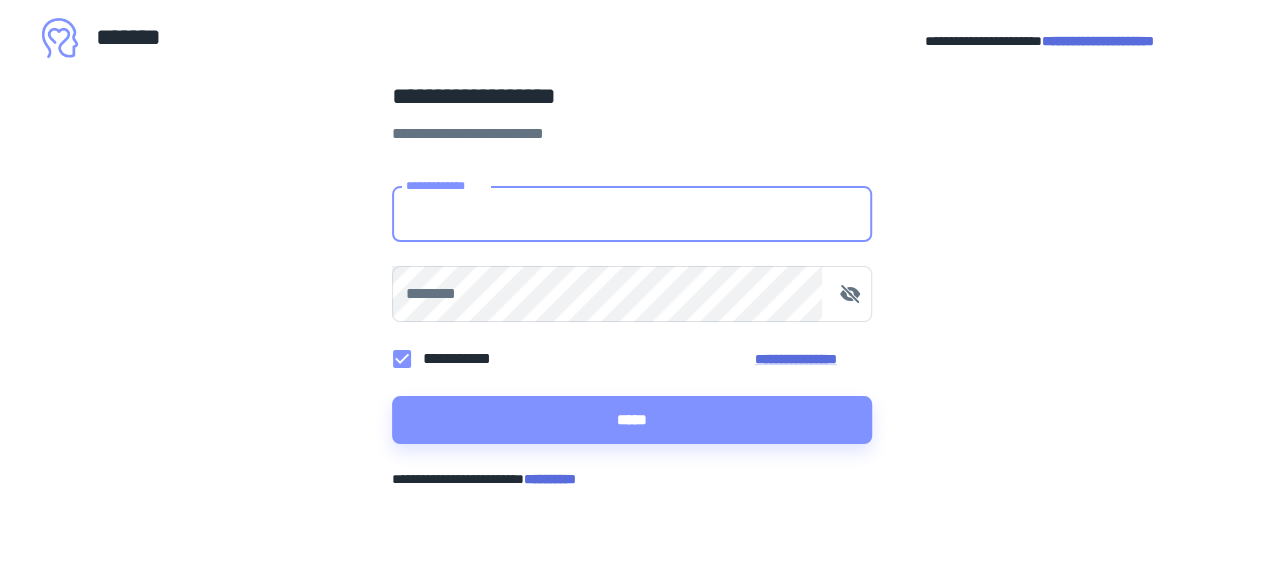 click on "**********" at bounding box center (632, 17) 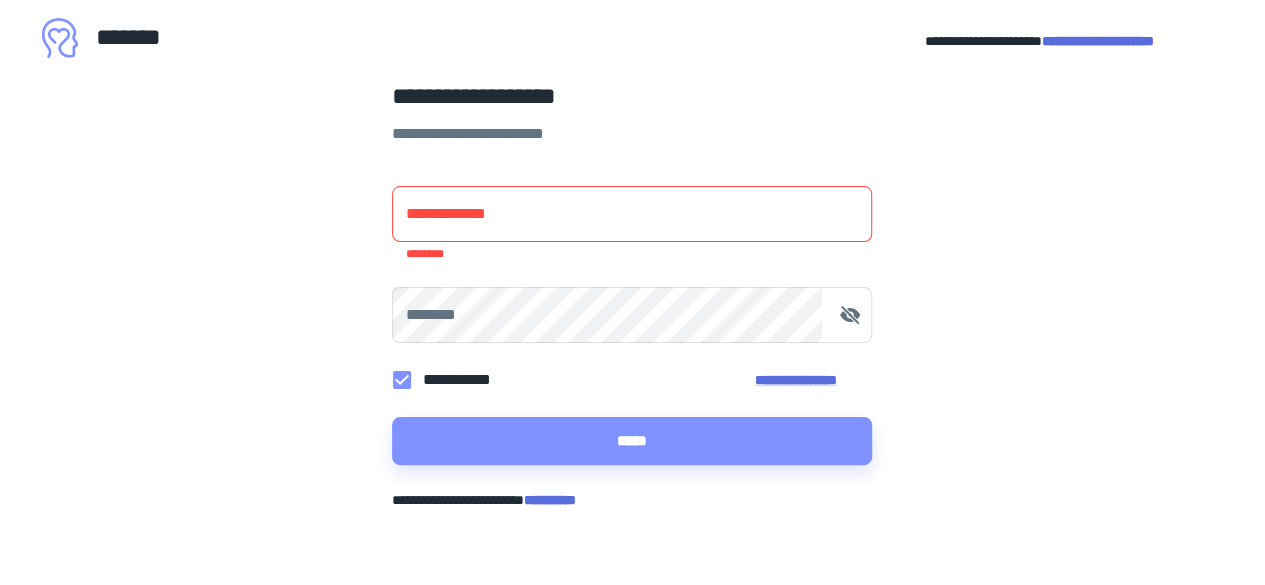 click on "**********" at bounding box center [632, 17] 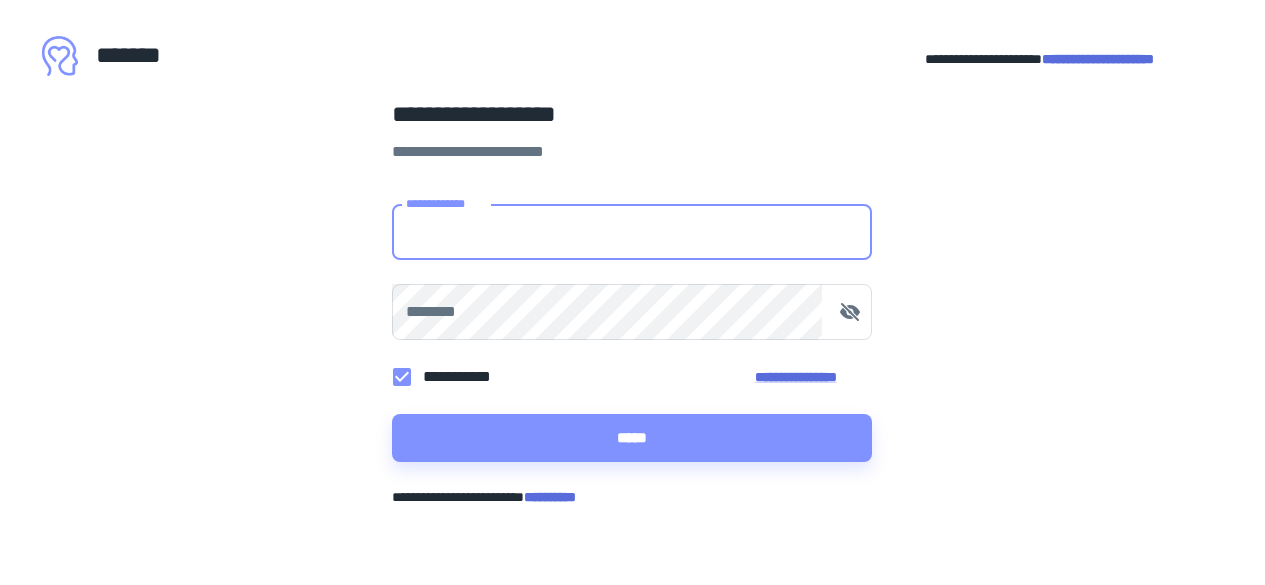 scroll, scrollTop: 0, scrollLeft: 0, axis: both 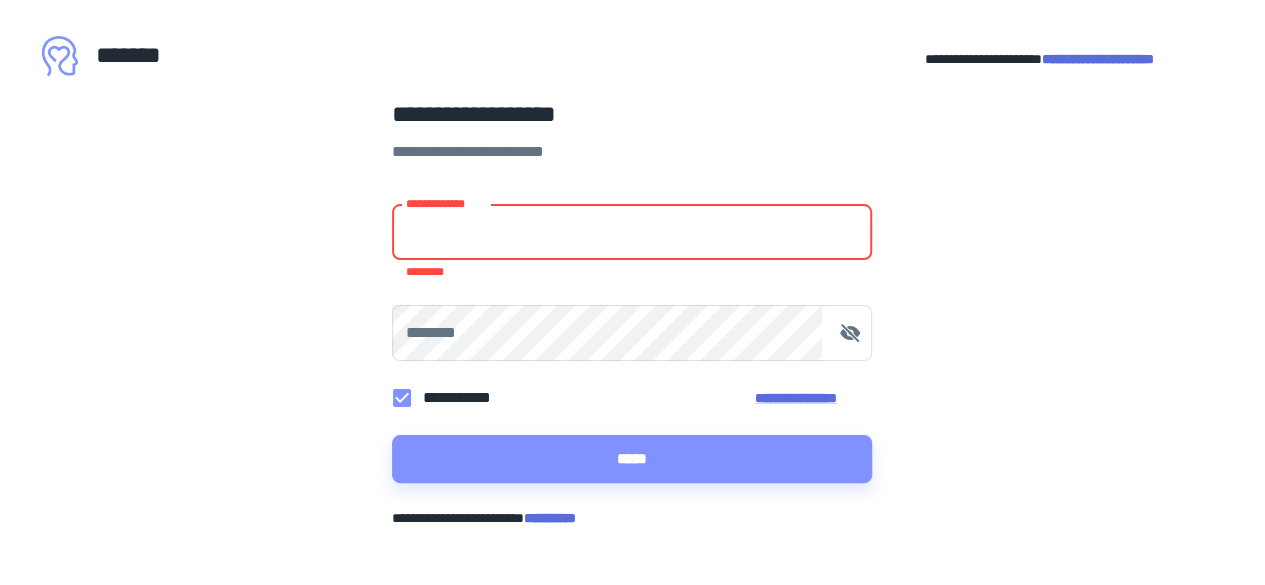 type on "**********" 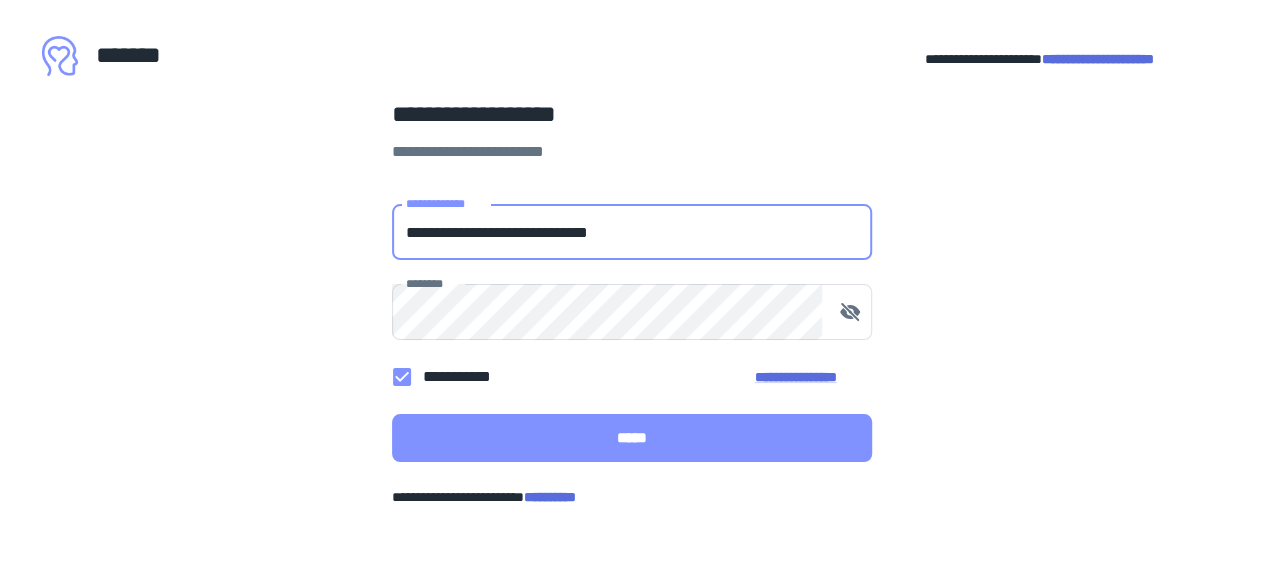 click on "*****" at bounding box center (632, 438) 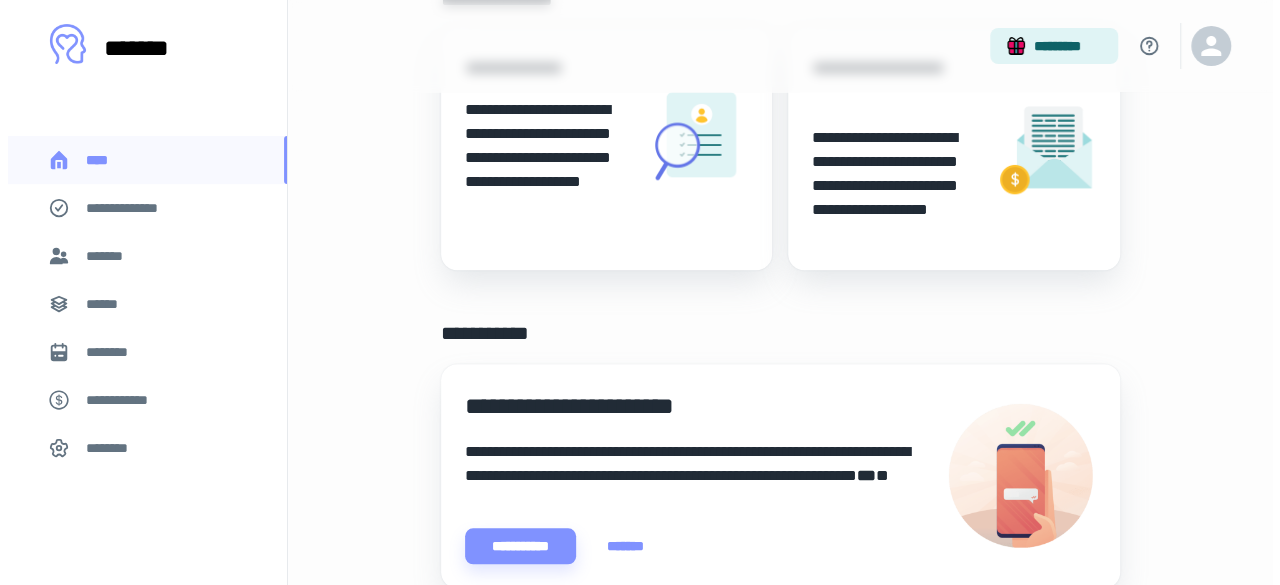 scroll, scrollTop: 500, scrollLeft: 0, axis: vertical 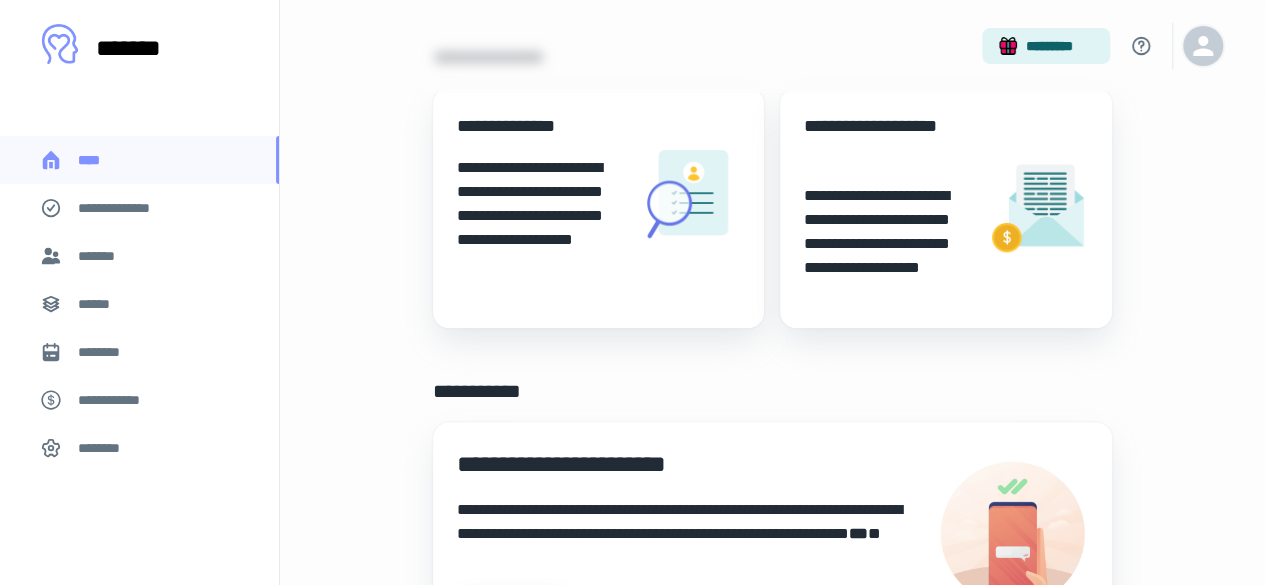 click 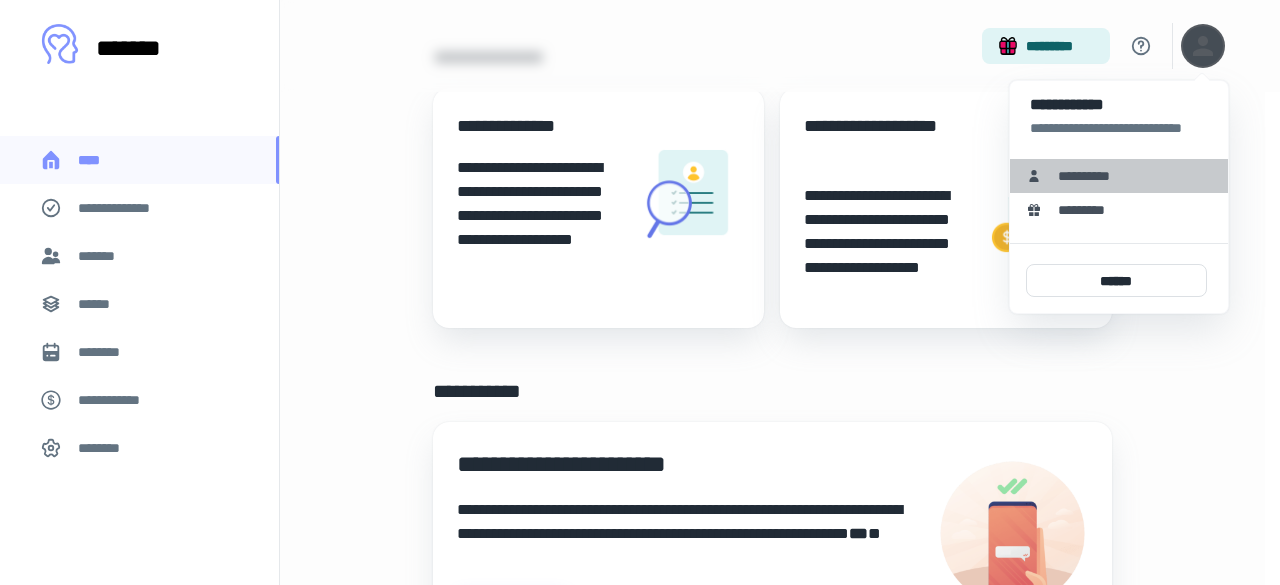 click on "**********" at bounding box center (1091, 176) 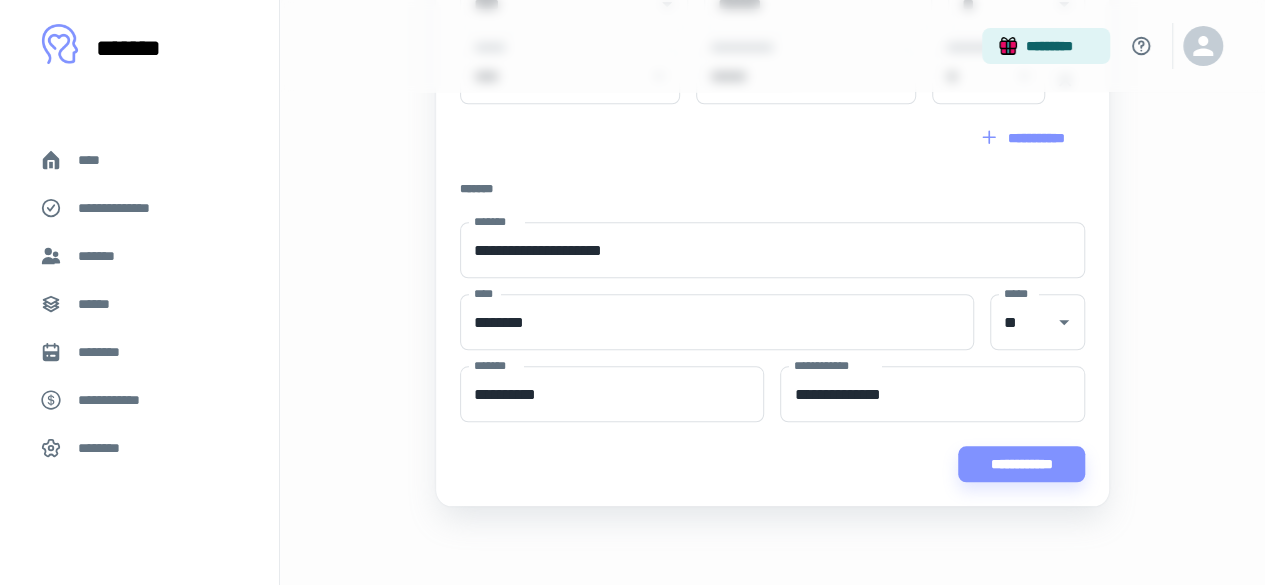 scroll, scrollTop: 526, scrollLeft: 0, axis: vertical 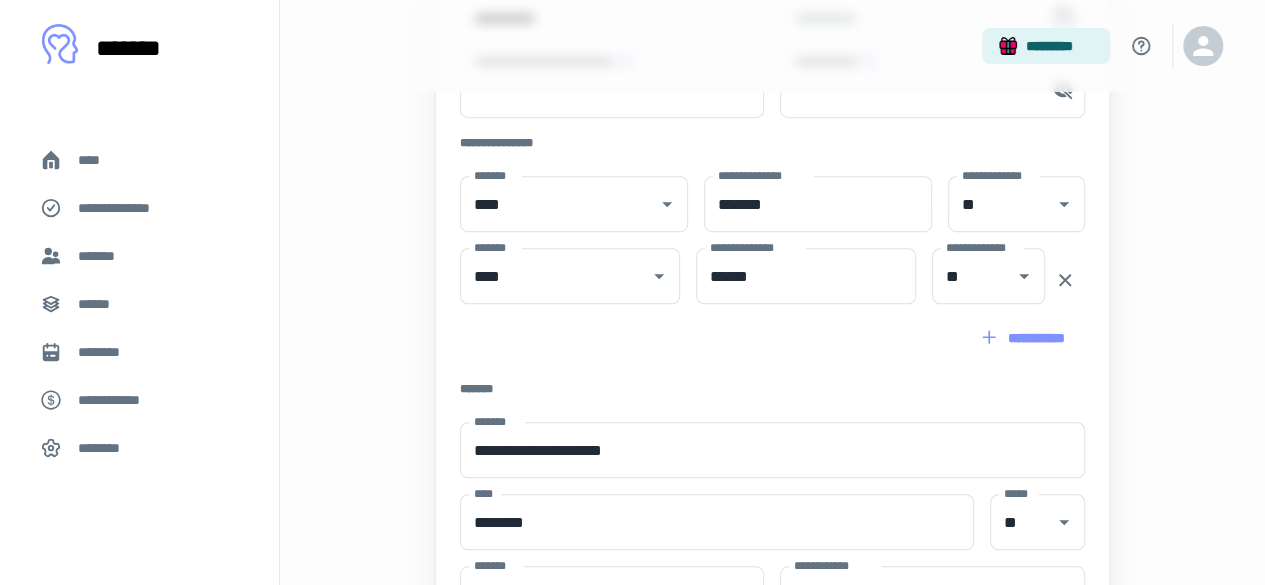 click on "********" at bounding box center [105, 448] 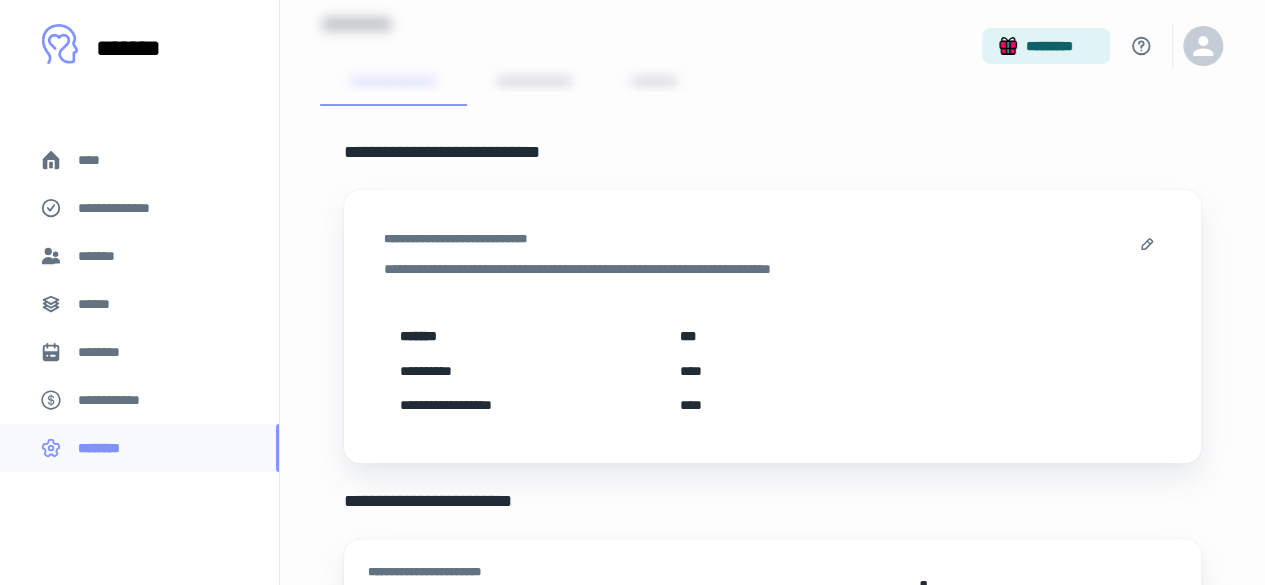scroll, scrollTop: 0, scrollLeft: 0, axis: both 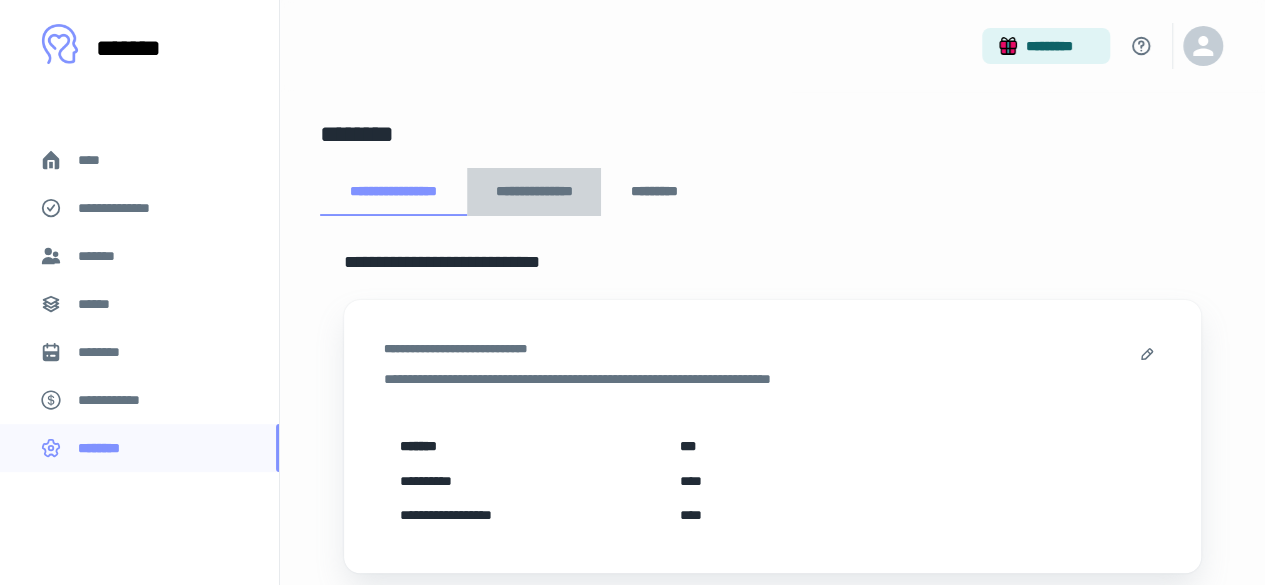 click on "**********" at bounding box center (534, 192) 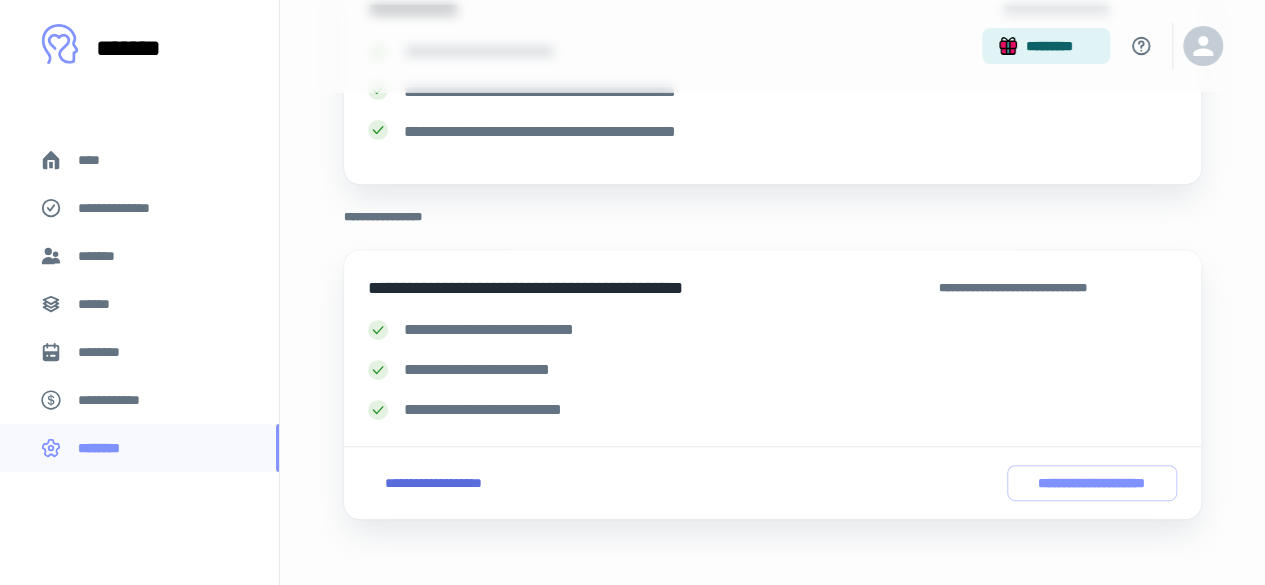 scroll, scrollTop: 342, scrollLeft: 0, axis: vertical 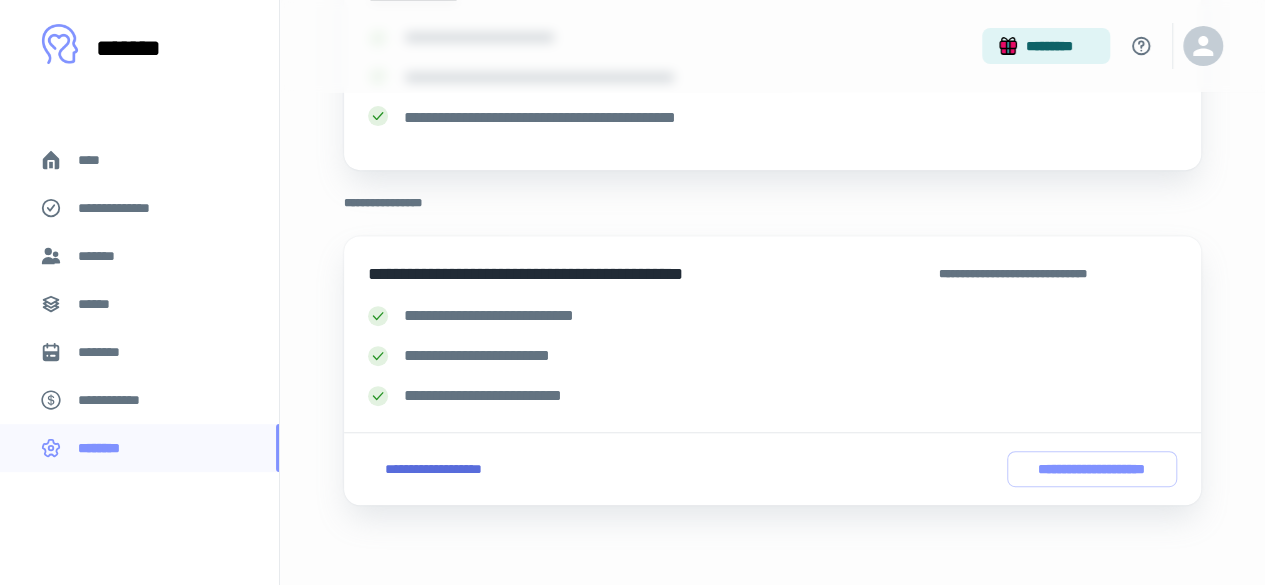 click on "**********" at bounding box center (433, 469) 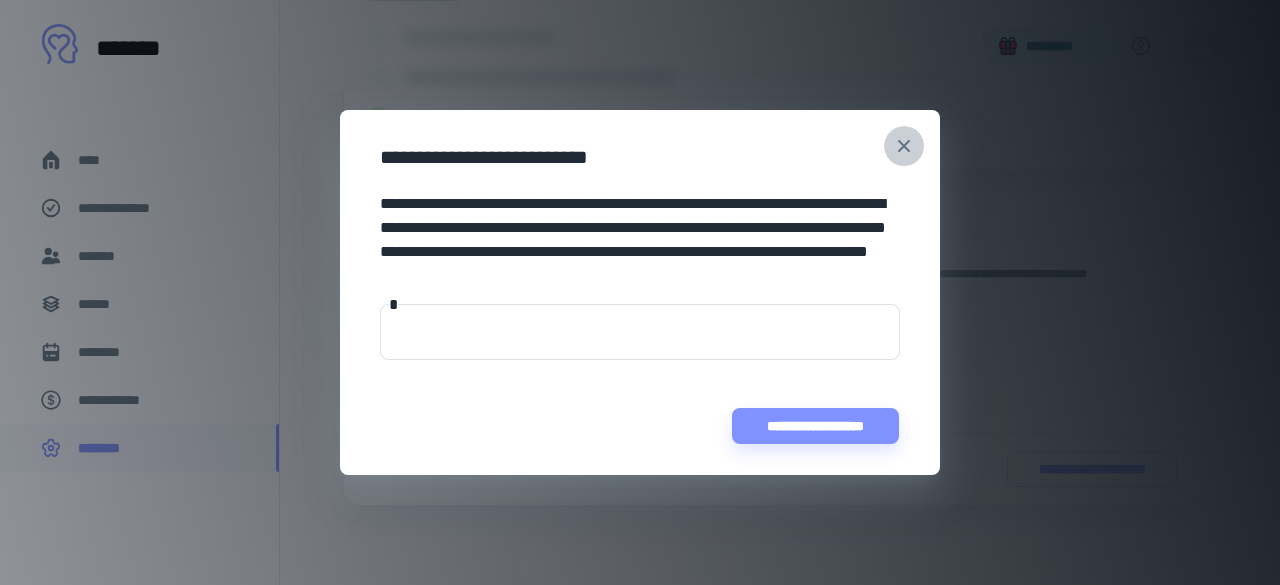 click 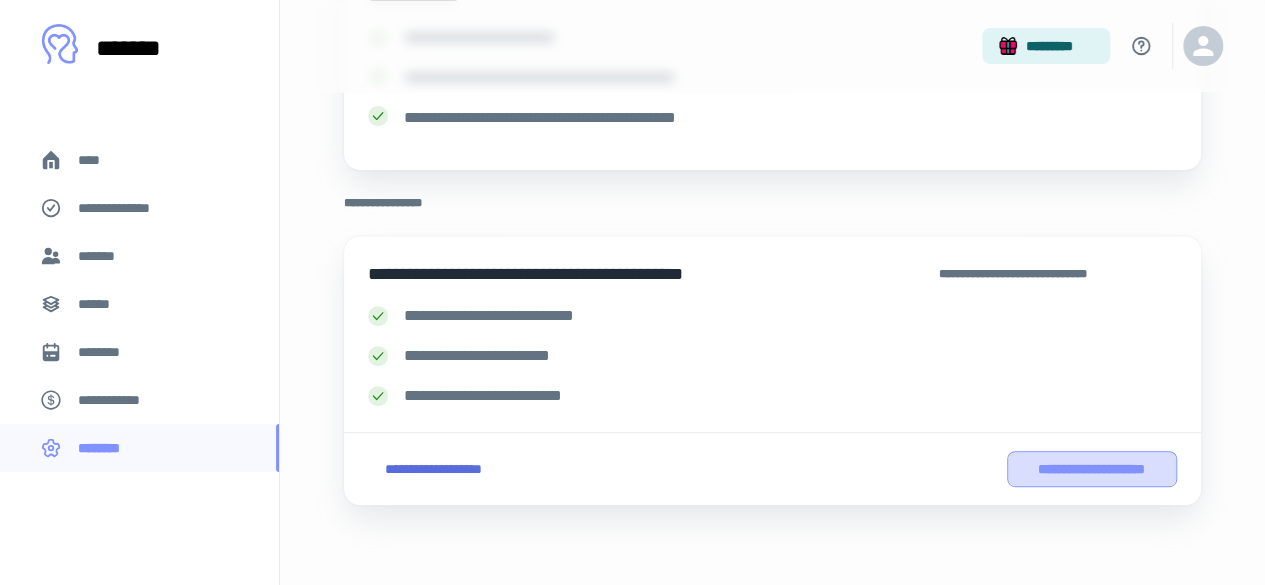 click on "**********" at bounding box center [1092, 468] 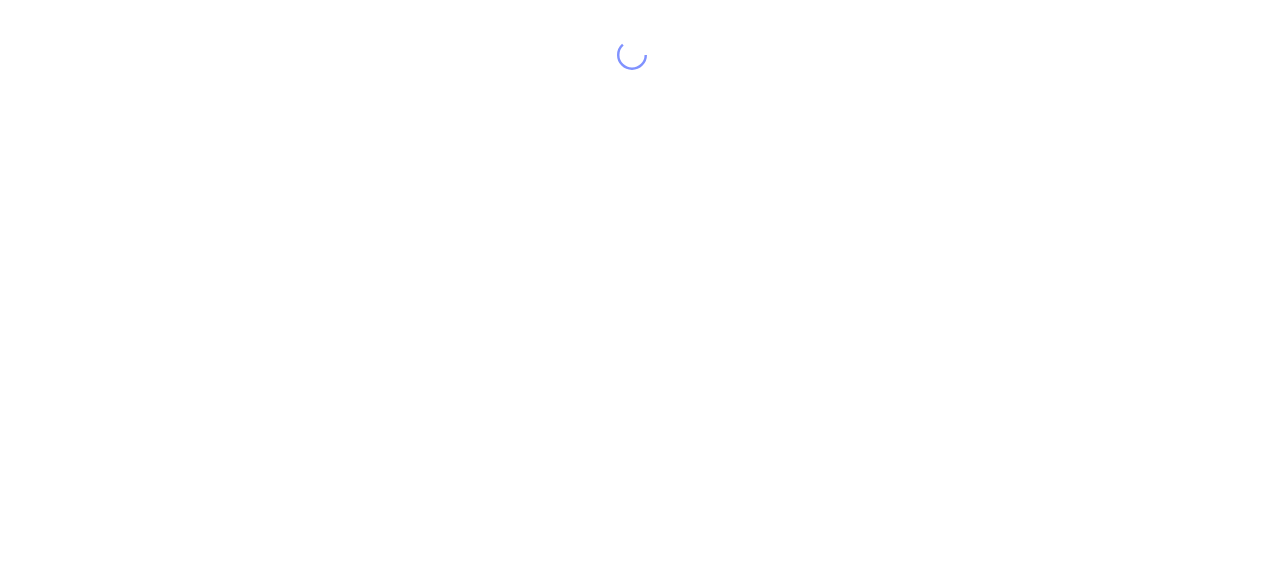 scroll, scrollTop: 0, scrollLeft: 0, axis: both 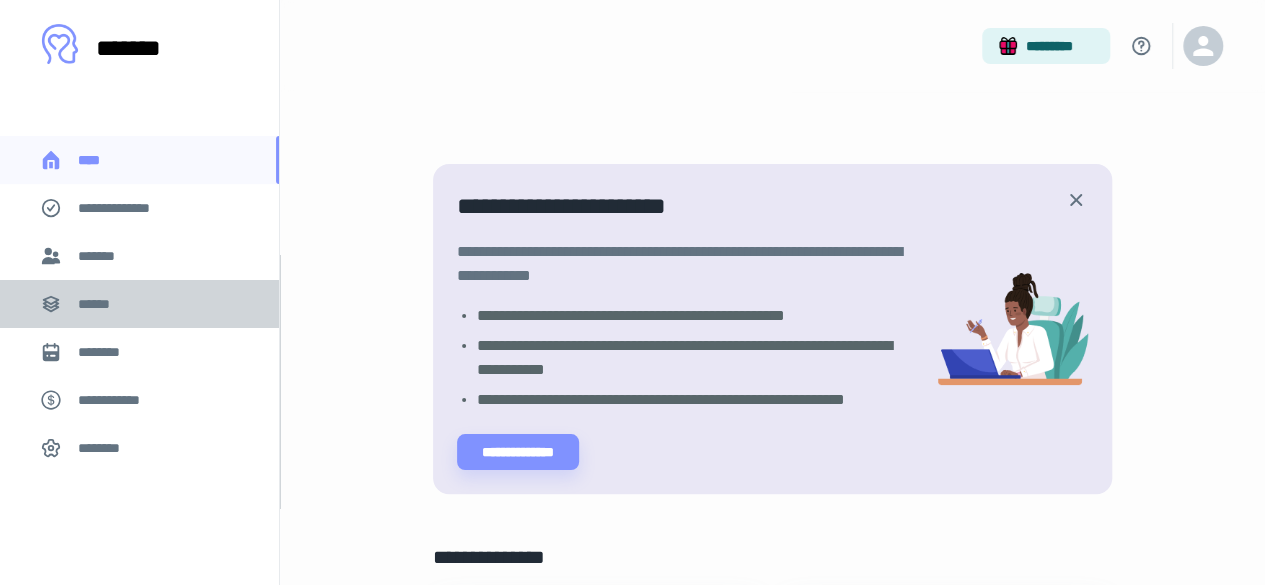 click on "******" at bounding box center [139, 304] 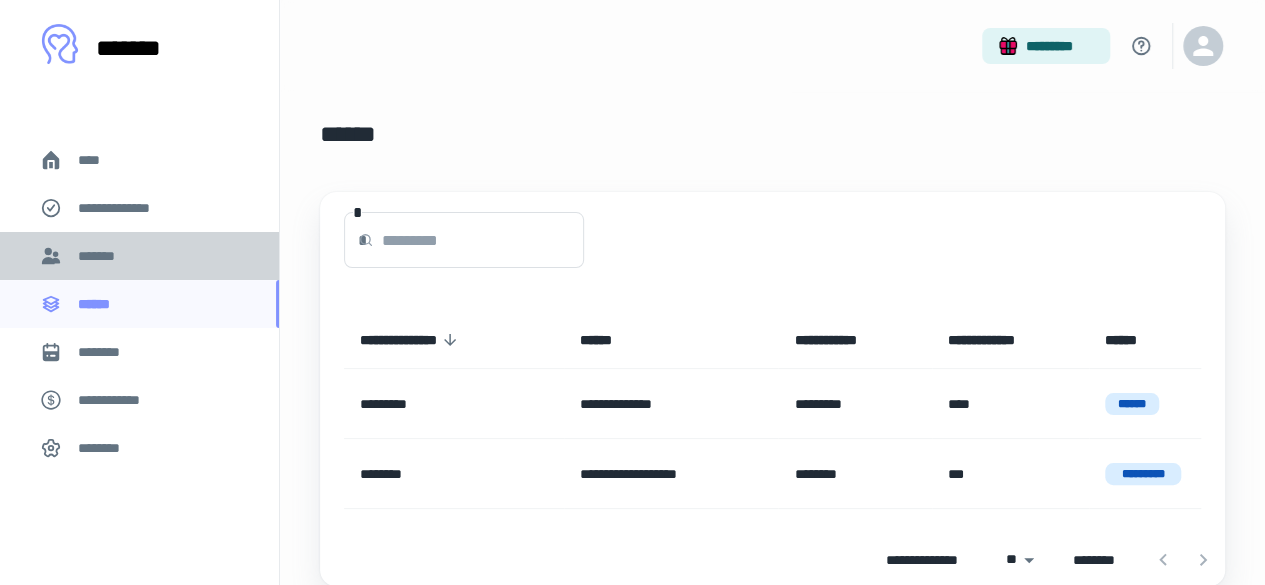 click on "*******" at bounding box center (139, 256) 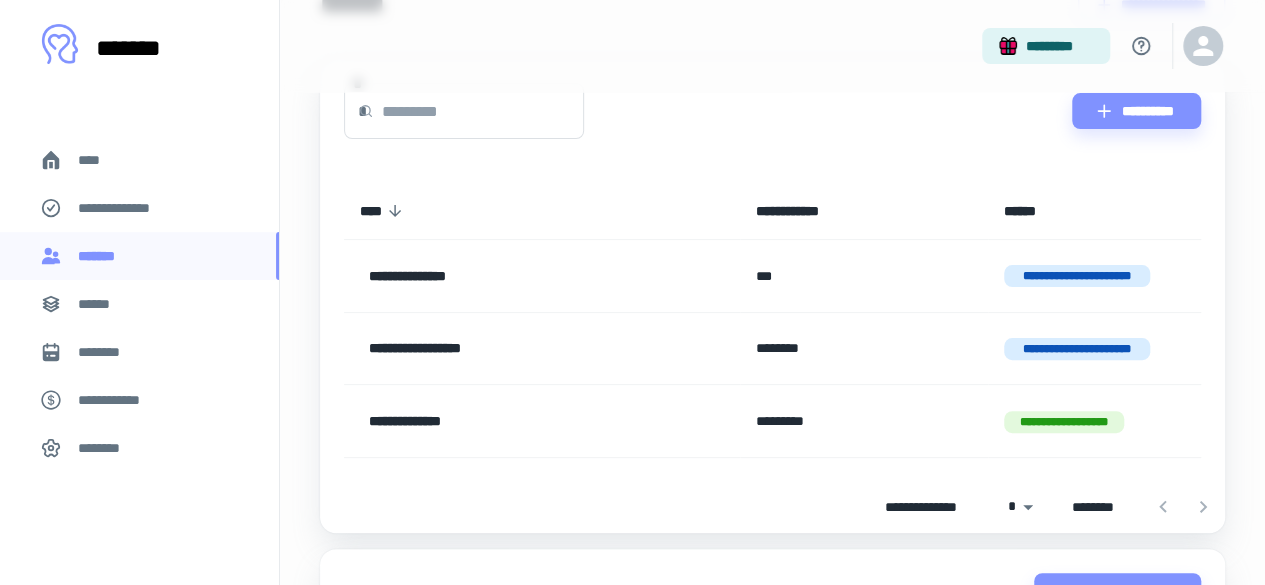 scroll, scrollTop: 200, scrollLeft: 0, axis: vertical 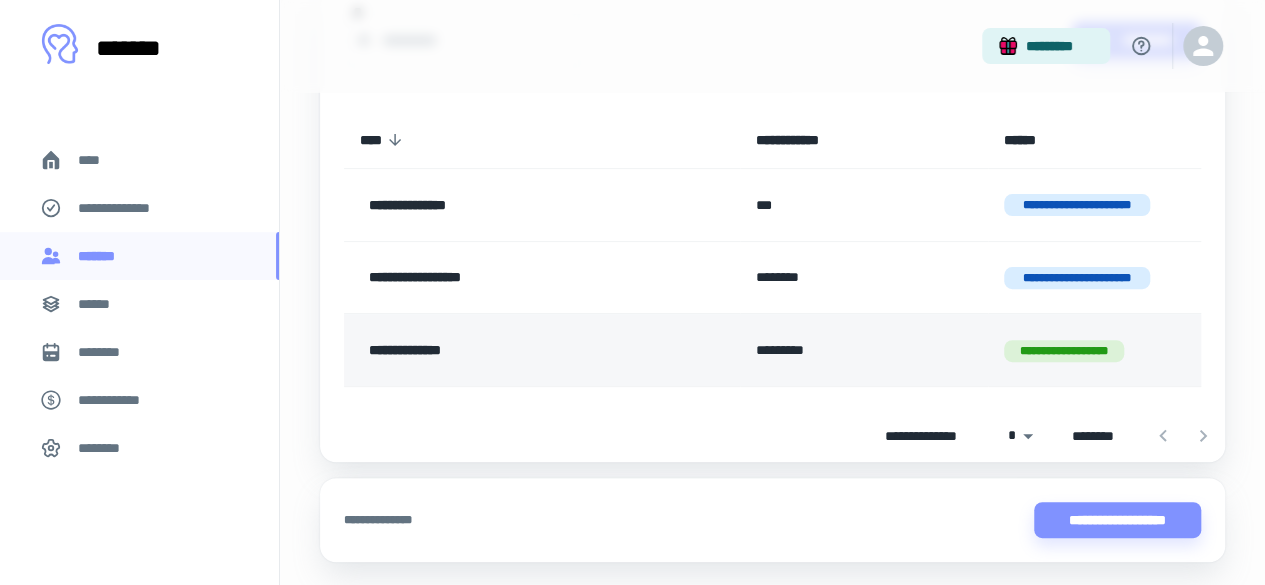 click on "*********" at bounding box center (864, 350) 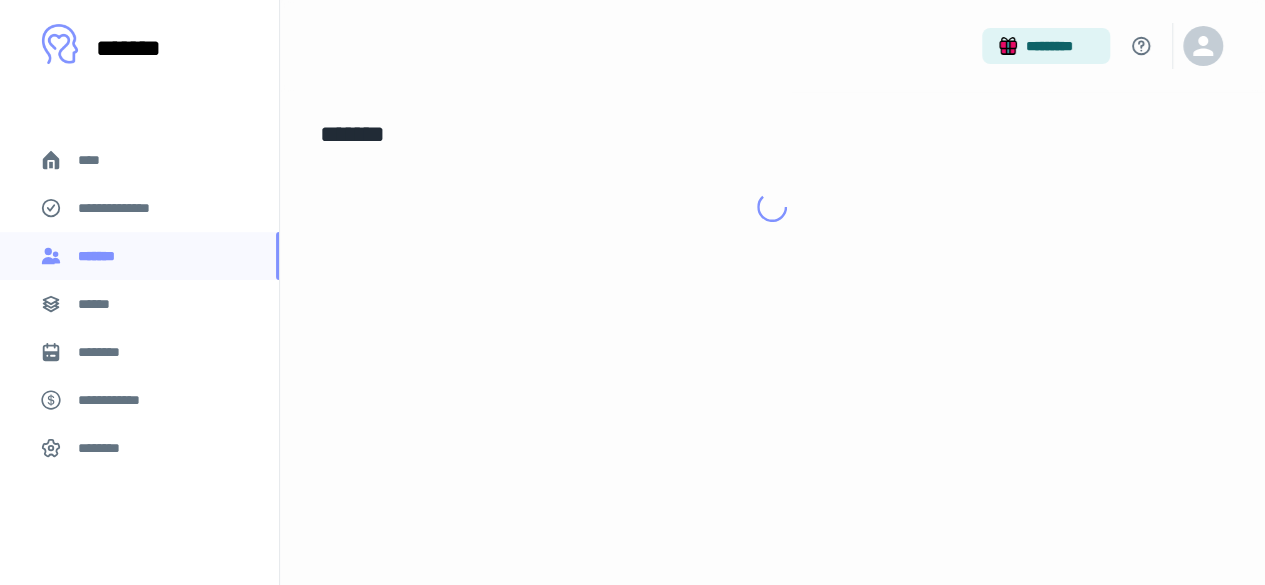scroll, scrollTop: 0, scrollLeft: 0, axis: both 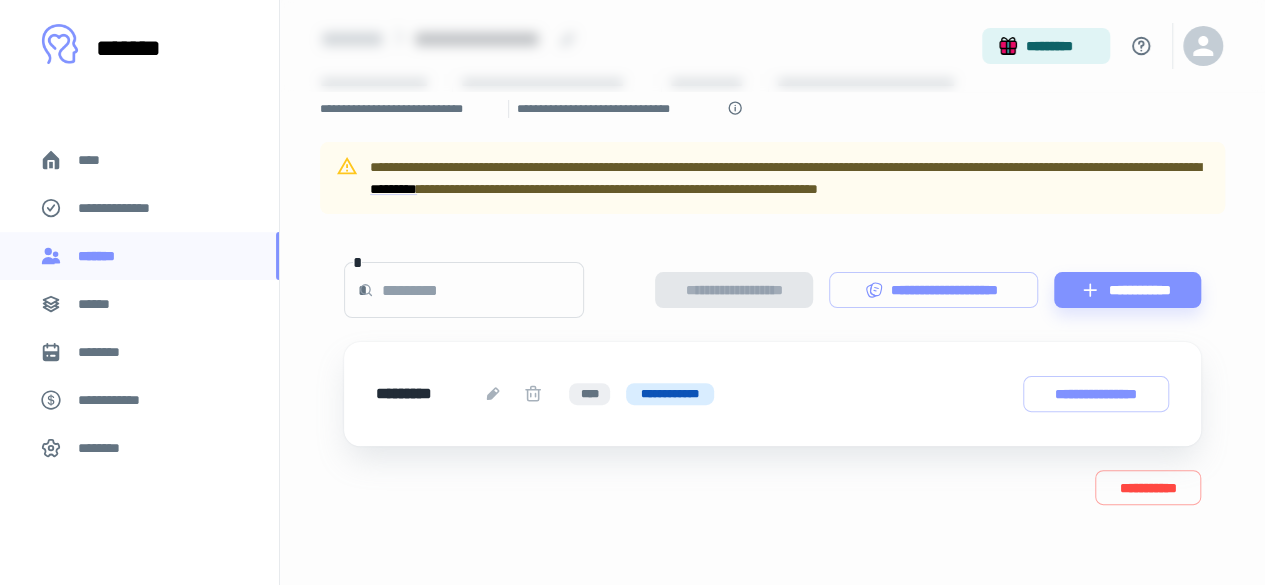click on "**********" at bounding box center (772, 394) 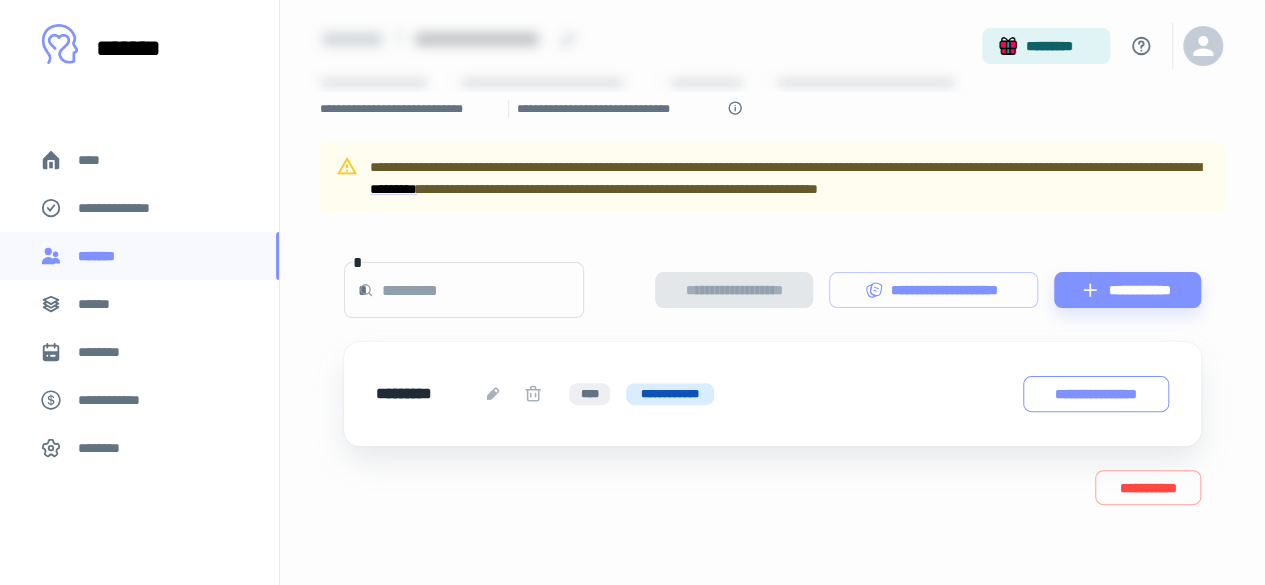 click on "**********" at bounding box center (1096, 393) 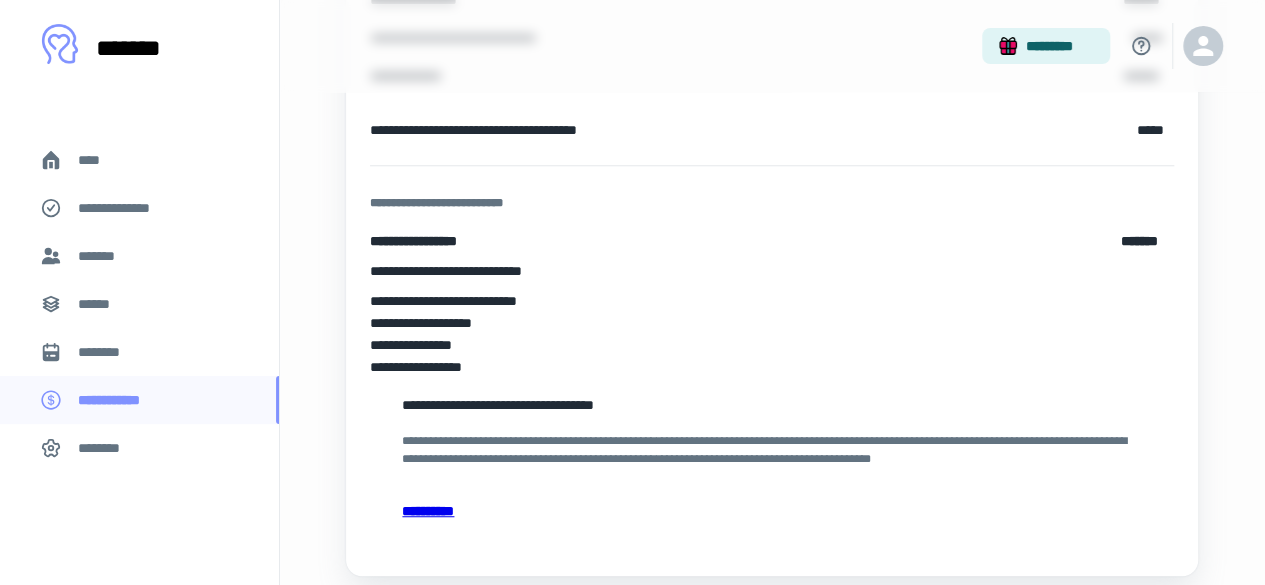 scroll, scrollTop: 386, scrollLeft: 0, axis: vertical 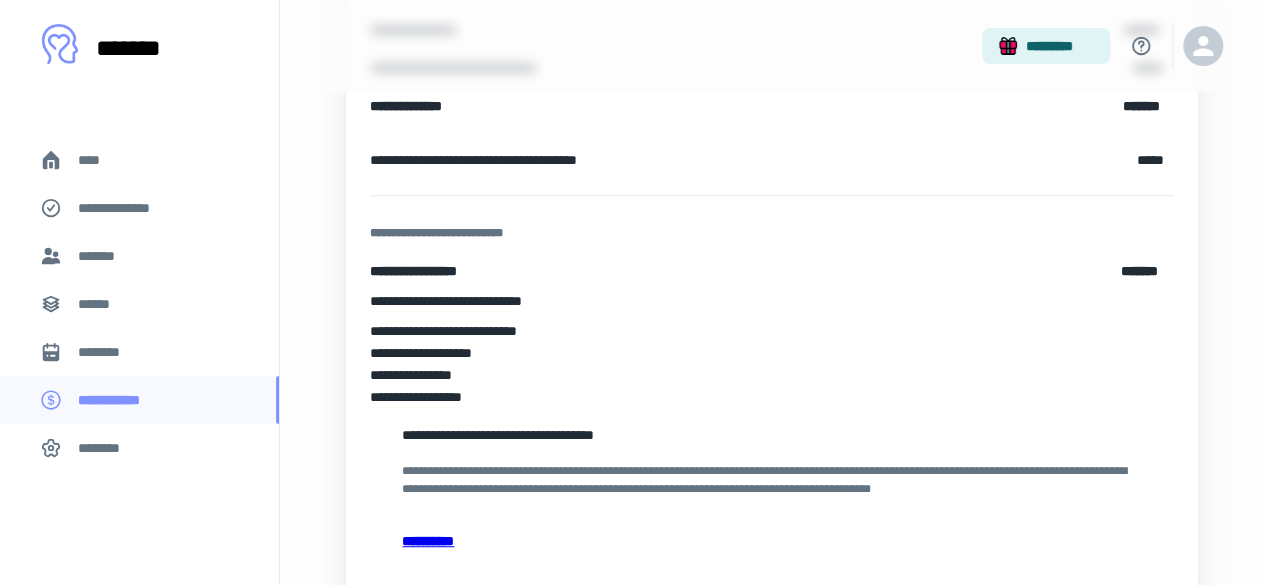 click on "**********" at bounding box center [772, 541] 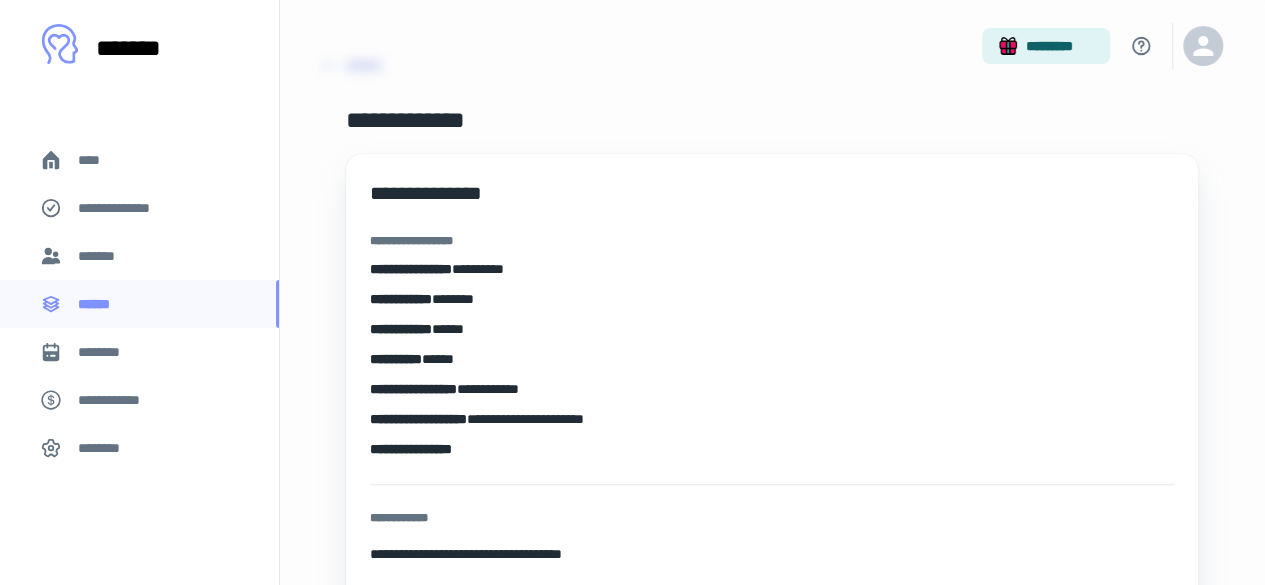 scroll, scrollTop: 54, scrollLeft: 0, axis: vertical 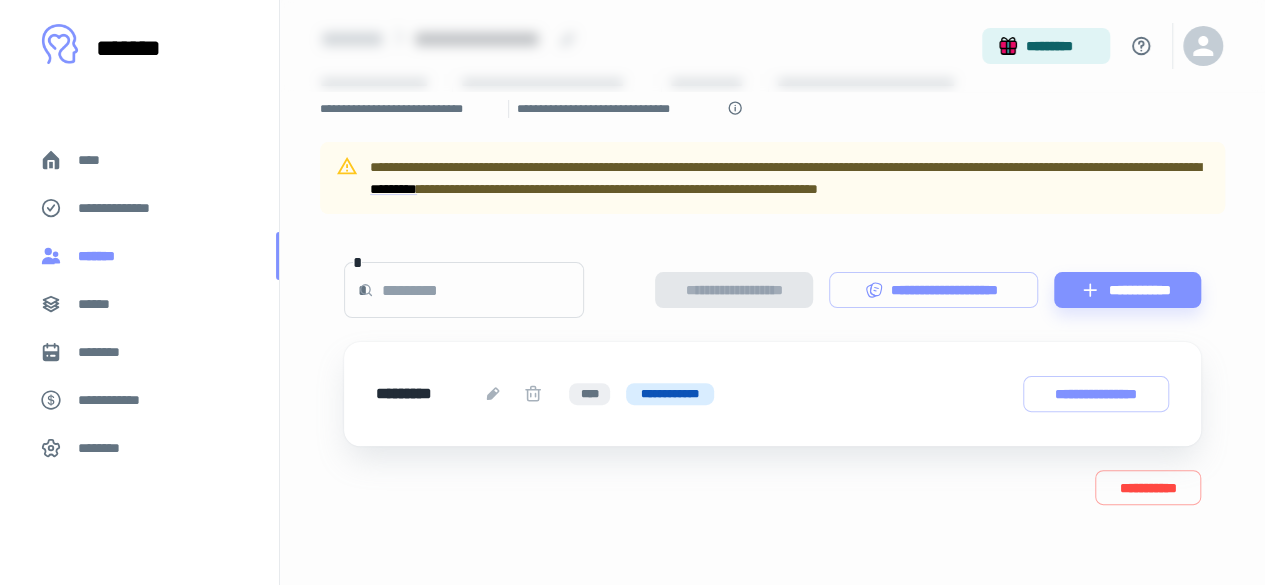 click on "*******" at bounding box center [139, 256] 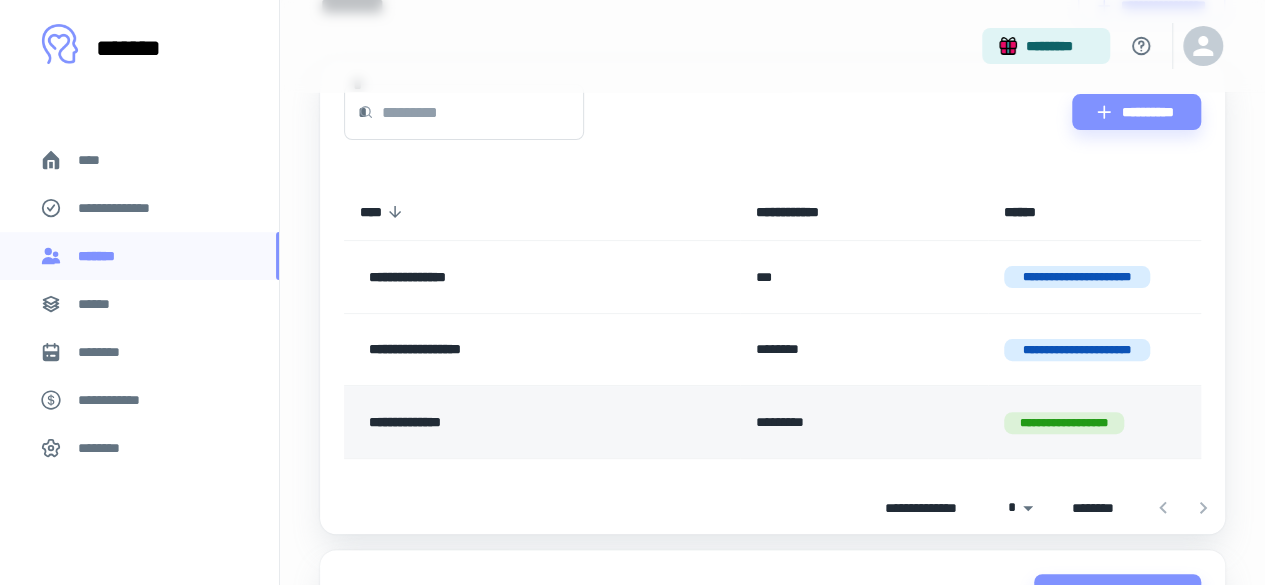 scroll, scrollTop: 200, scrollLeft: 0, axis: vertical 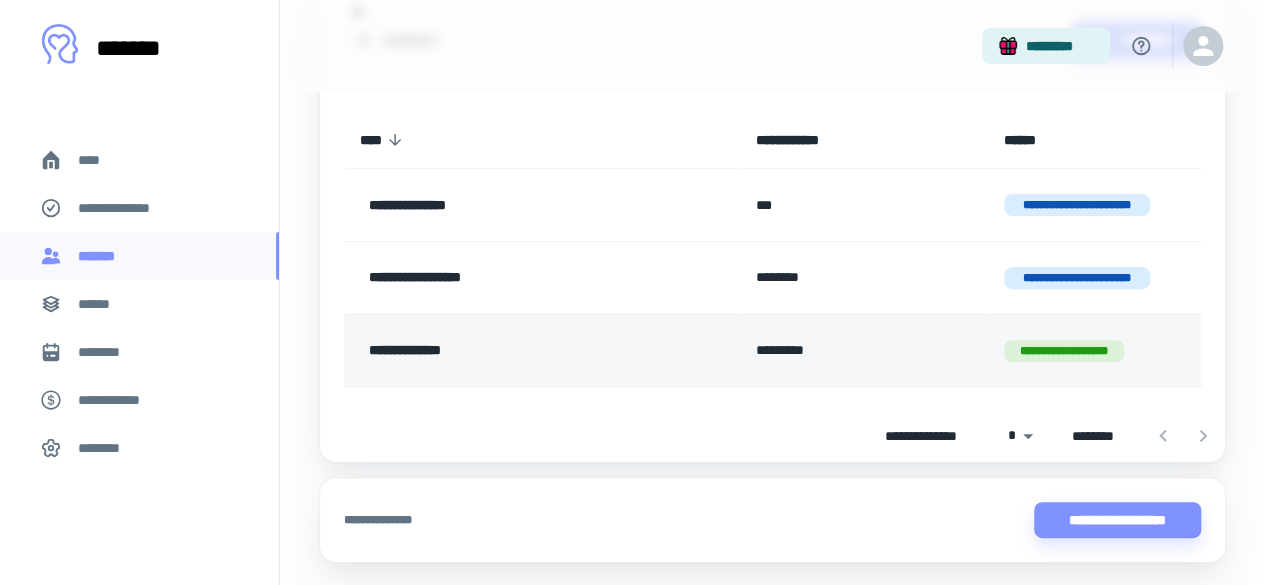 click on "**********" at bounding box center [509, 350] 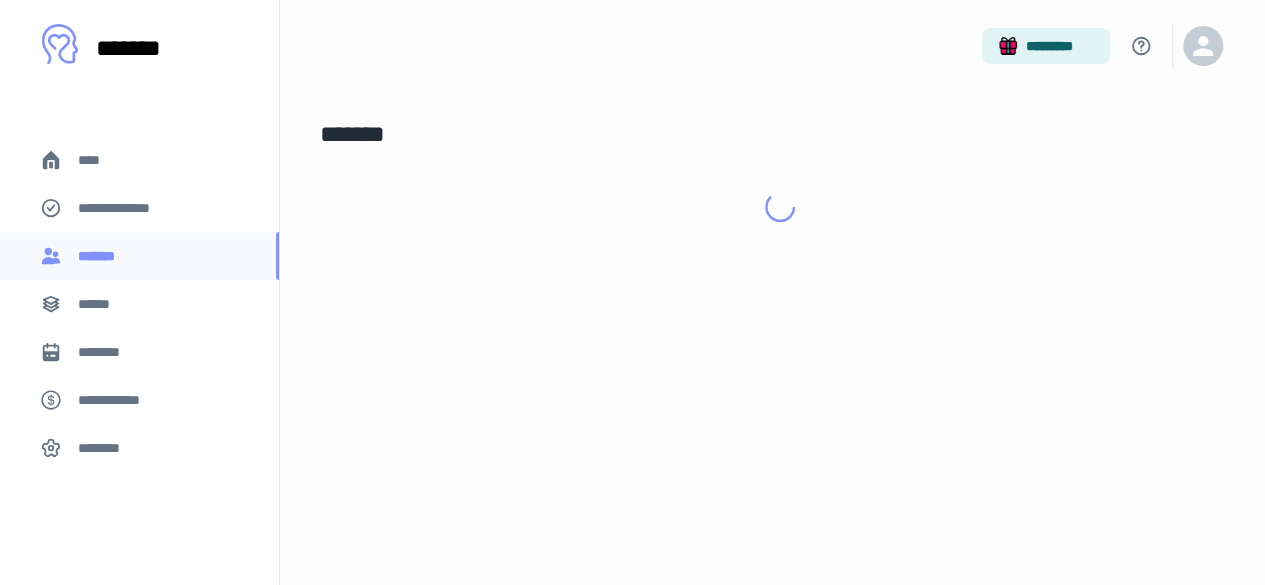scroll, scrollTop: 0, scrollLeft: 0, axis: both 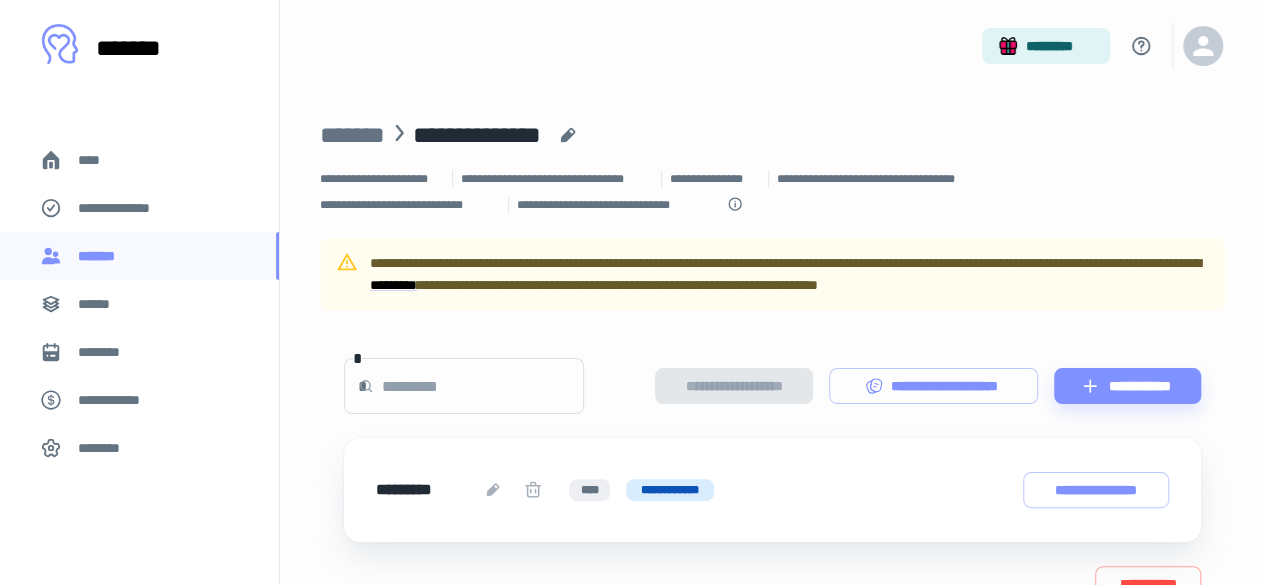 click on "**********" at bounding box center (477, 135) 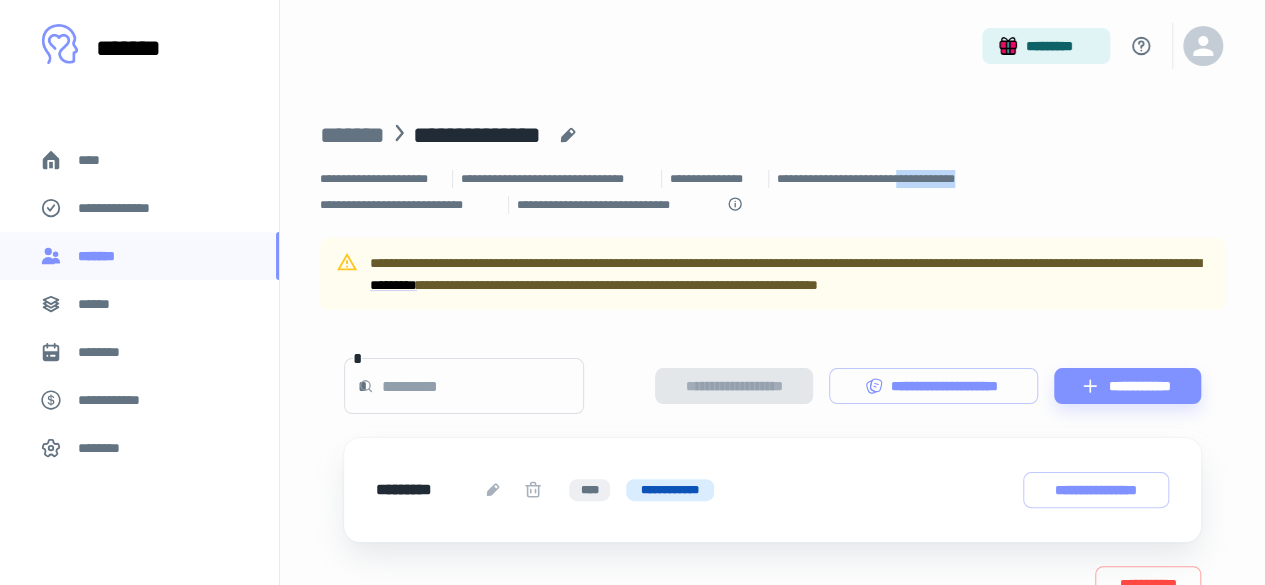drag, startPoint x: 1007, startPoint y: 177, endPoint x: 914, endPoint y: 177, distance: 93 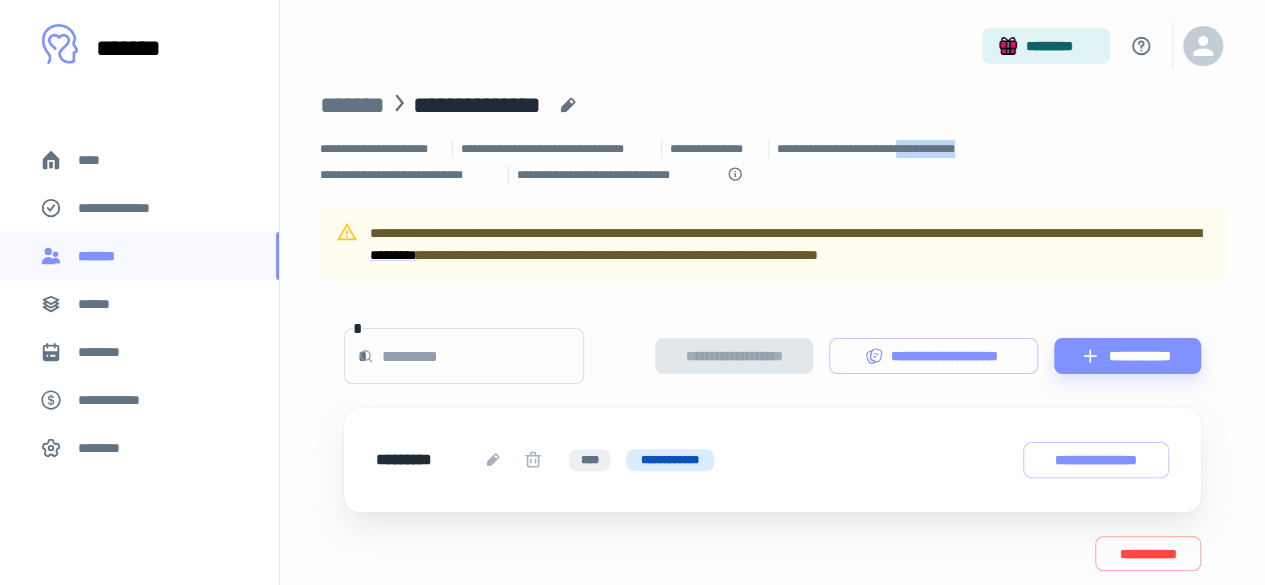 scroll, scrollTop: 0, scrollLeft: 0, axis: both 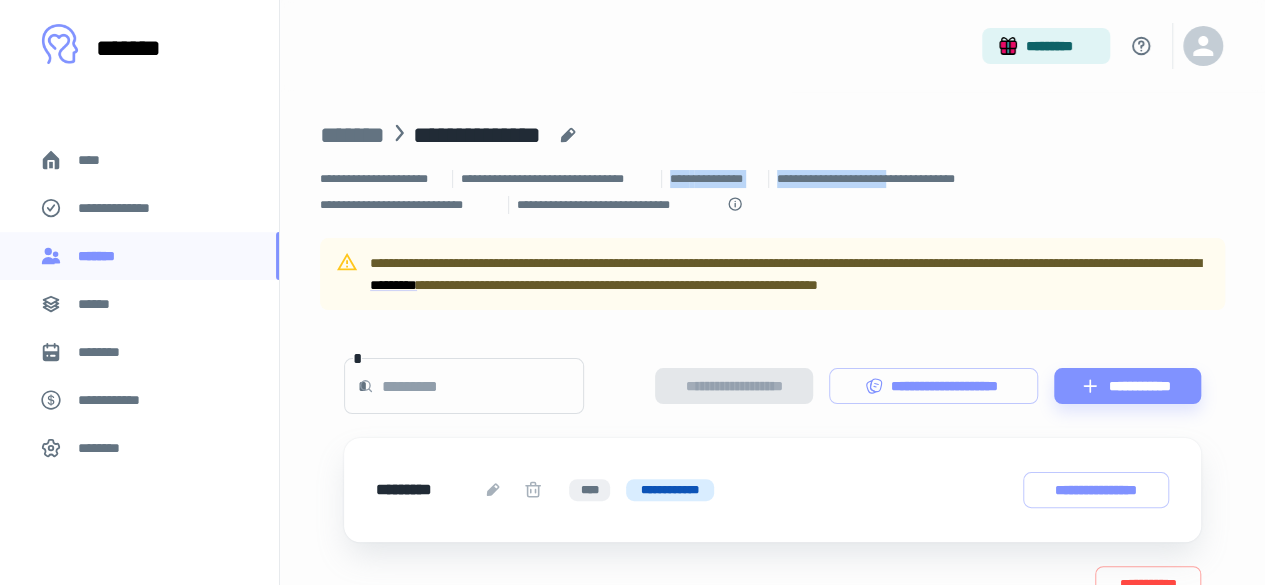 drag, startPoint x: 908, startPoint y: 177, endPoint x: 771, endPoint y: 178, distance: 137.00365 